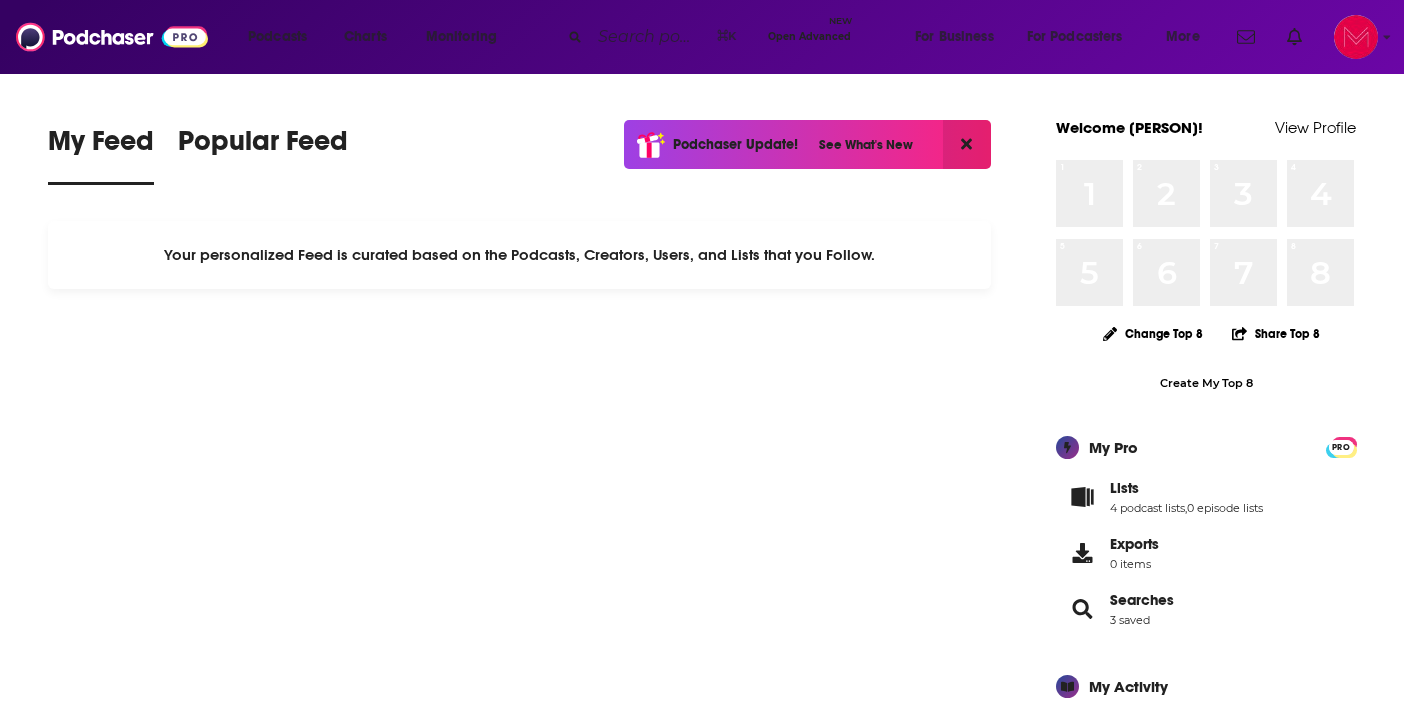 scroll, scrollTop: 0, scrollLeft: 0, axis: both 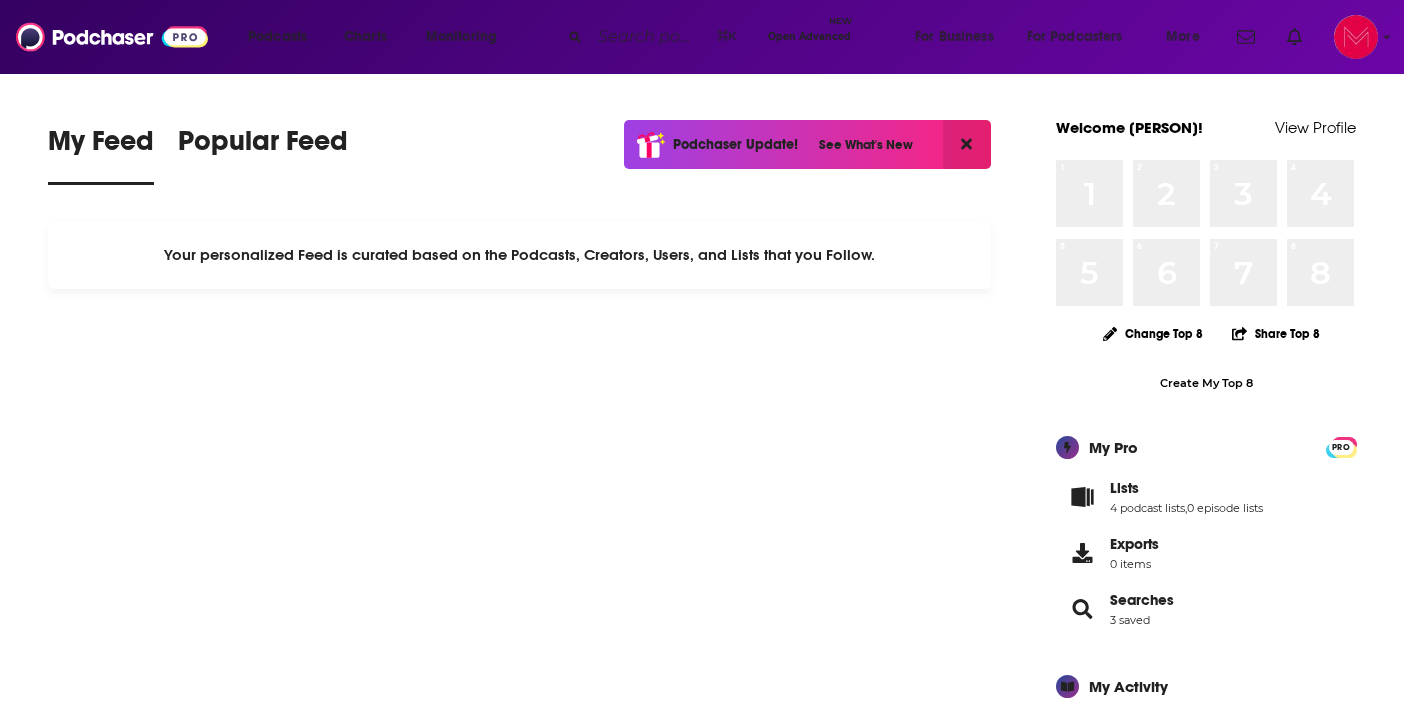 click at bounding box center [649, 37] 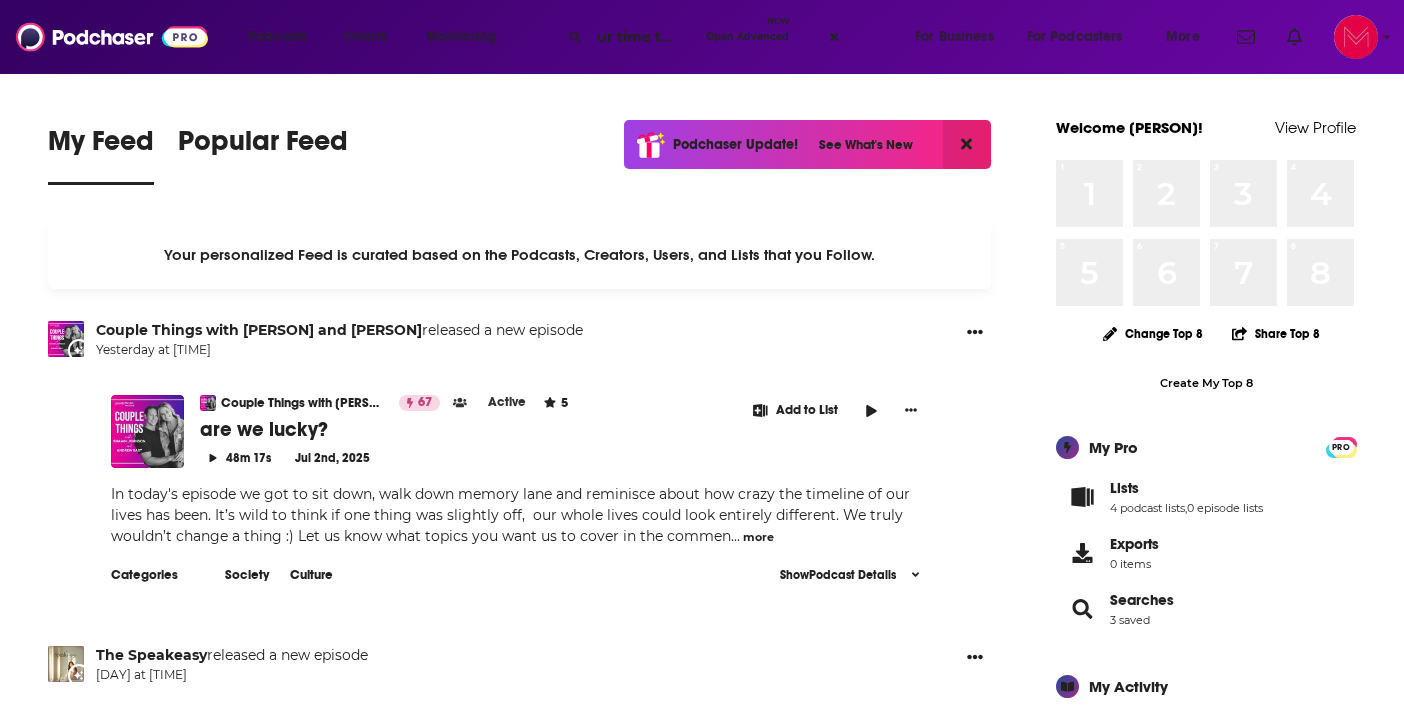 scroll, scrollTop: 0, scrollLeft: 26, axis: horizontal 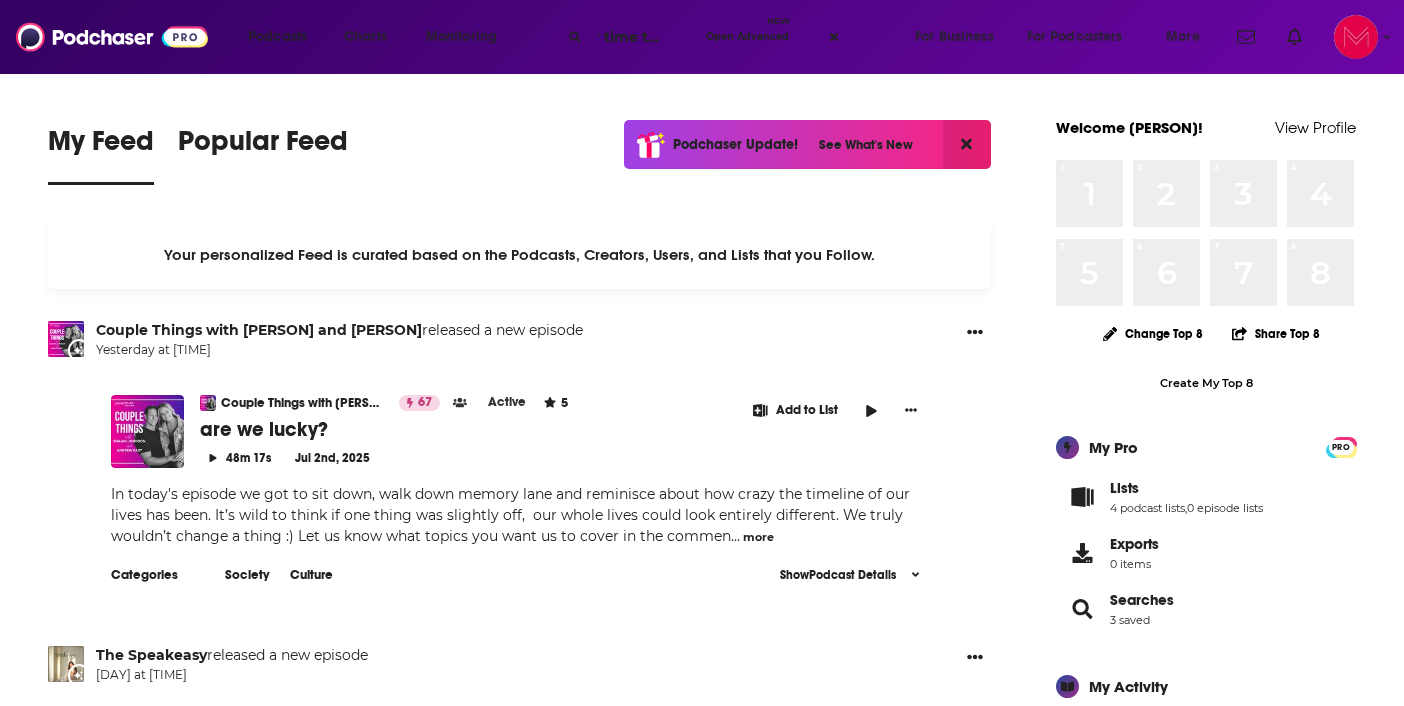 type on "our time to rise" 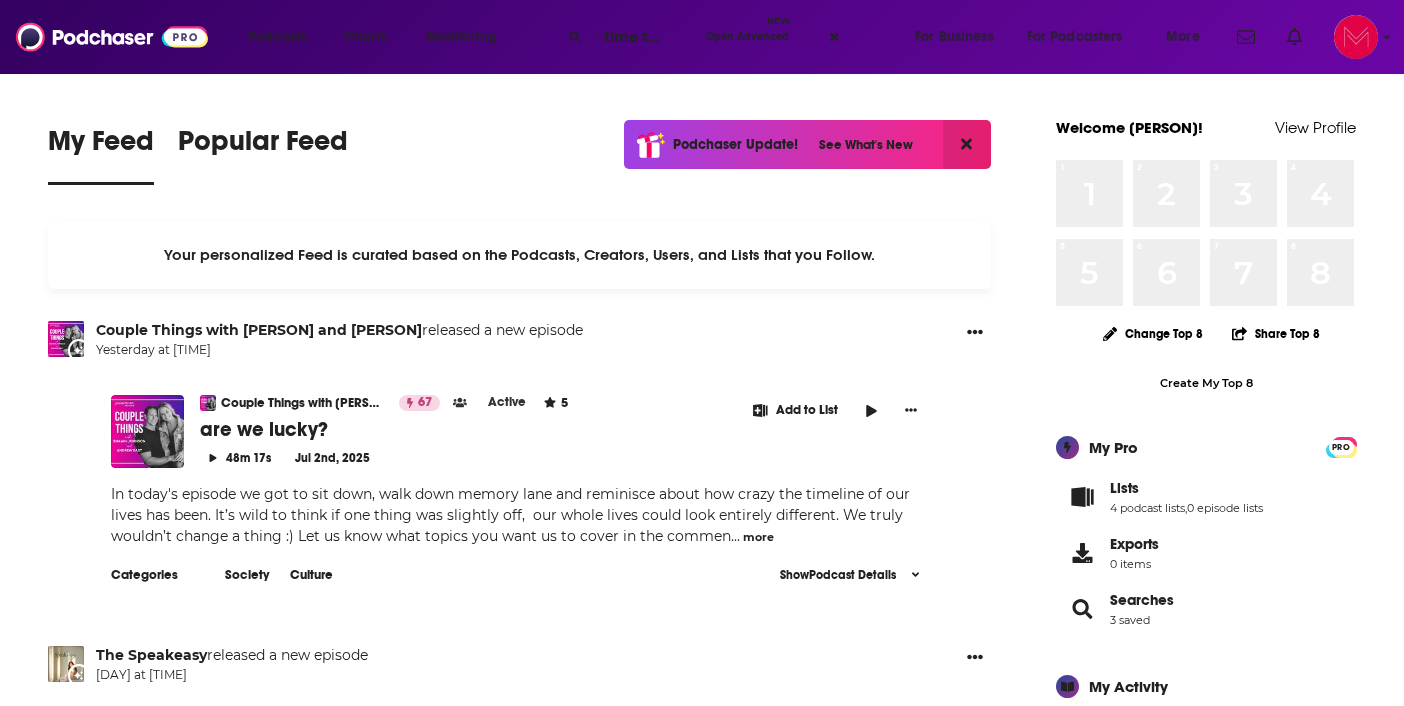 scroll, scrollTop: 0, scrollLeft: 0, axis: both 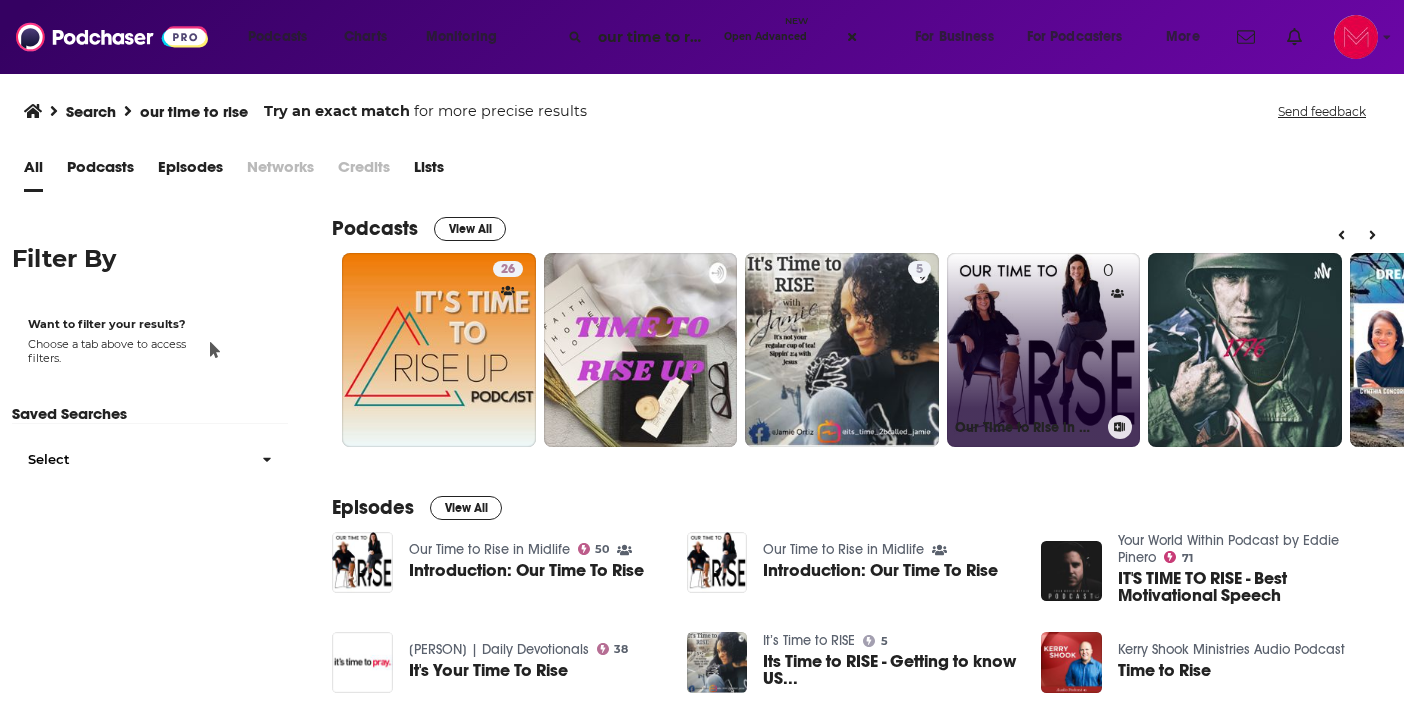click on "0 Our Time to Rise in Midlife" at bounding box center [1044, 350] 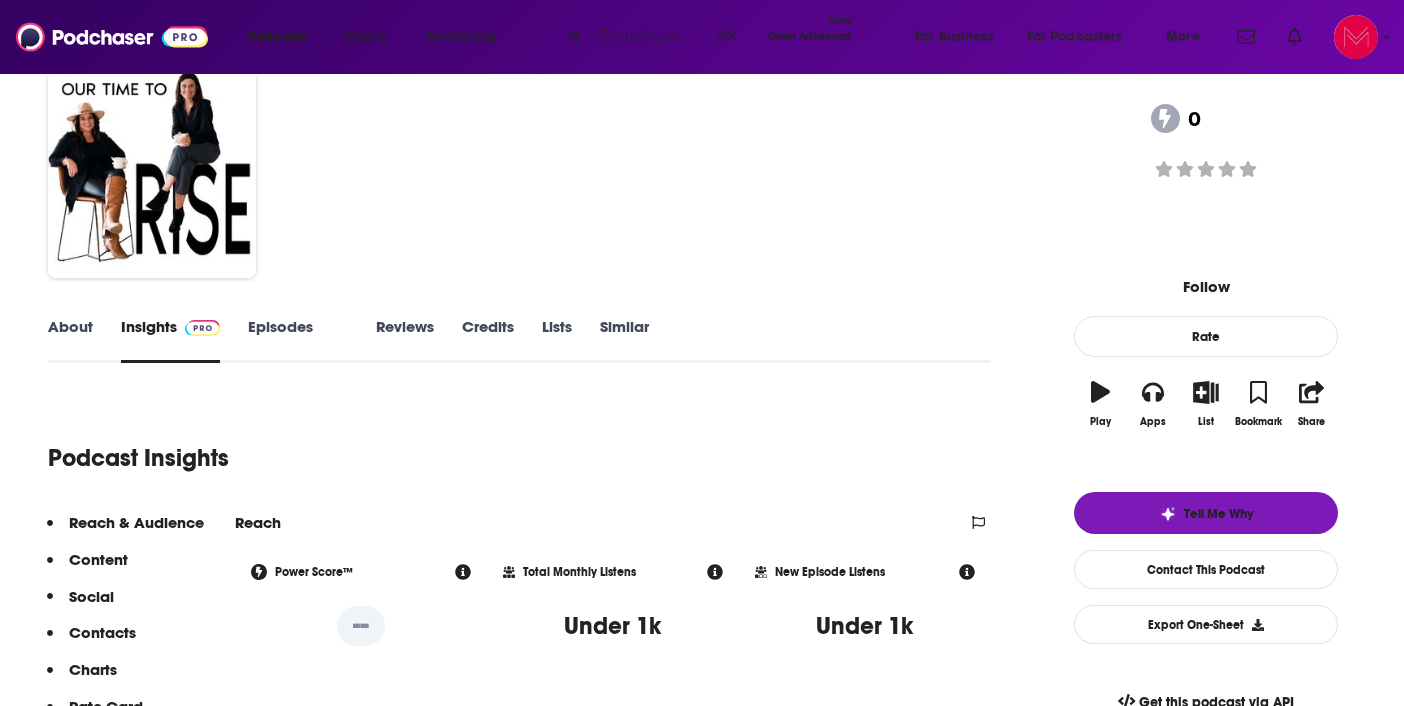 scroll, scrollTop: 0, scrollLeft: 0, axis: both 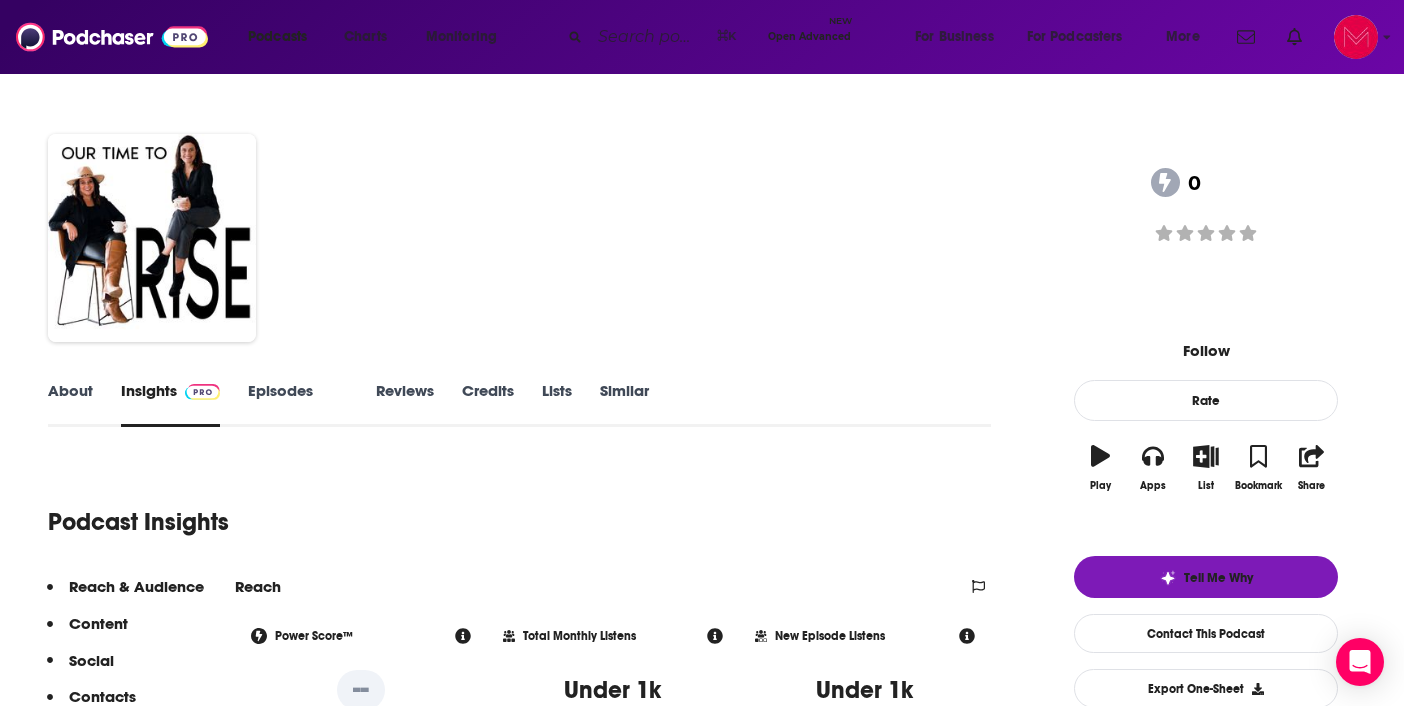 click at bounding box center [649, 37] 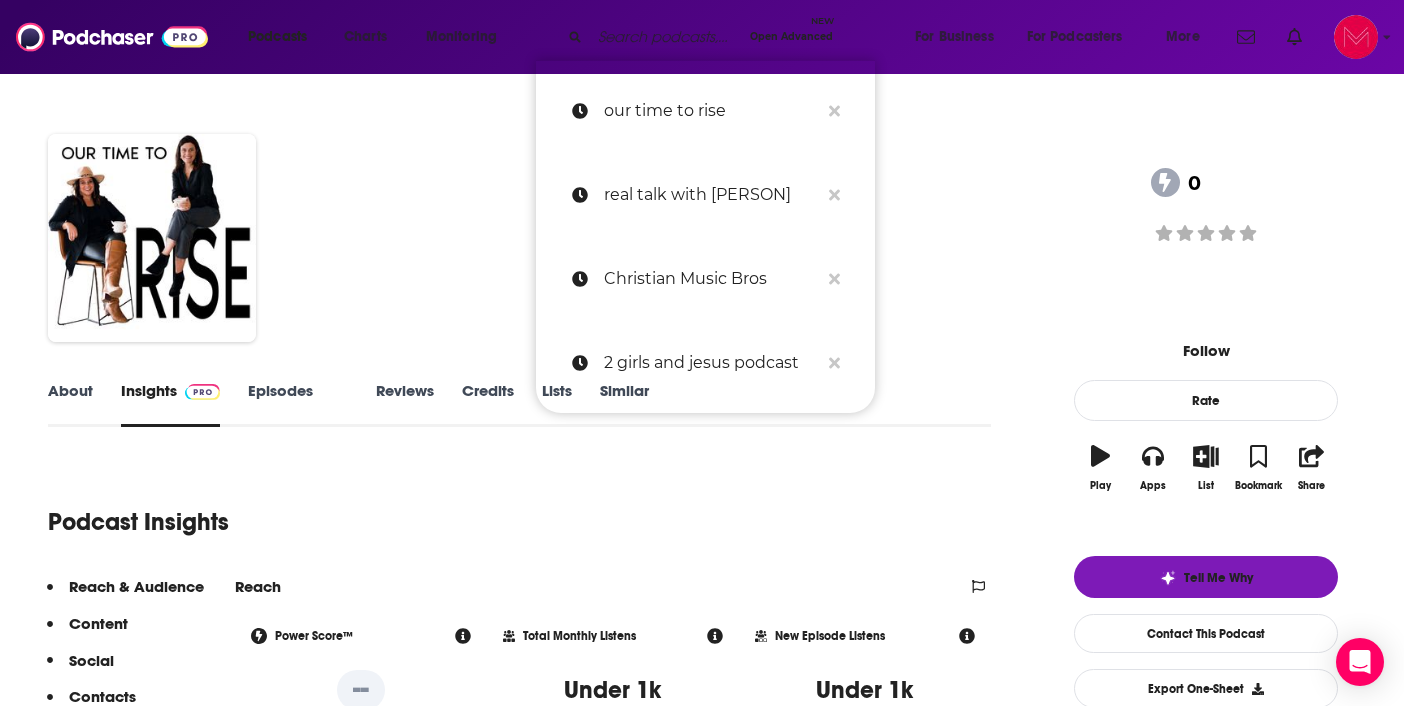 click at bounding box center (666, 37) 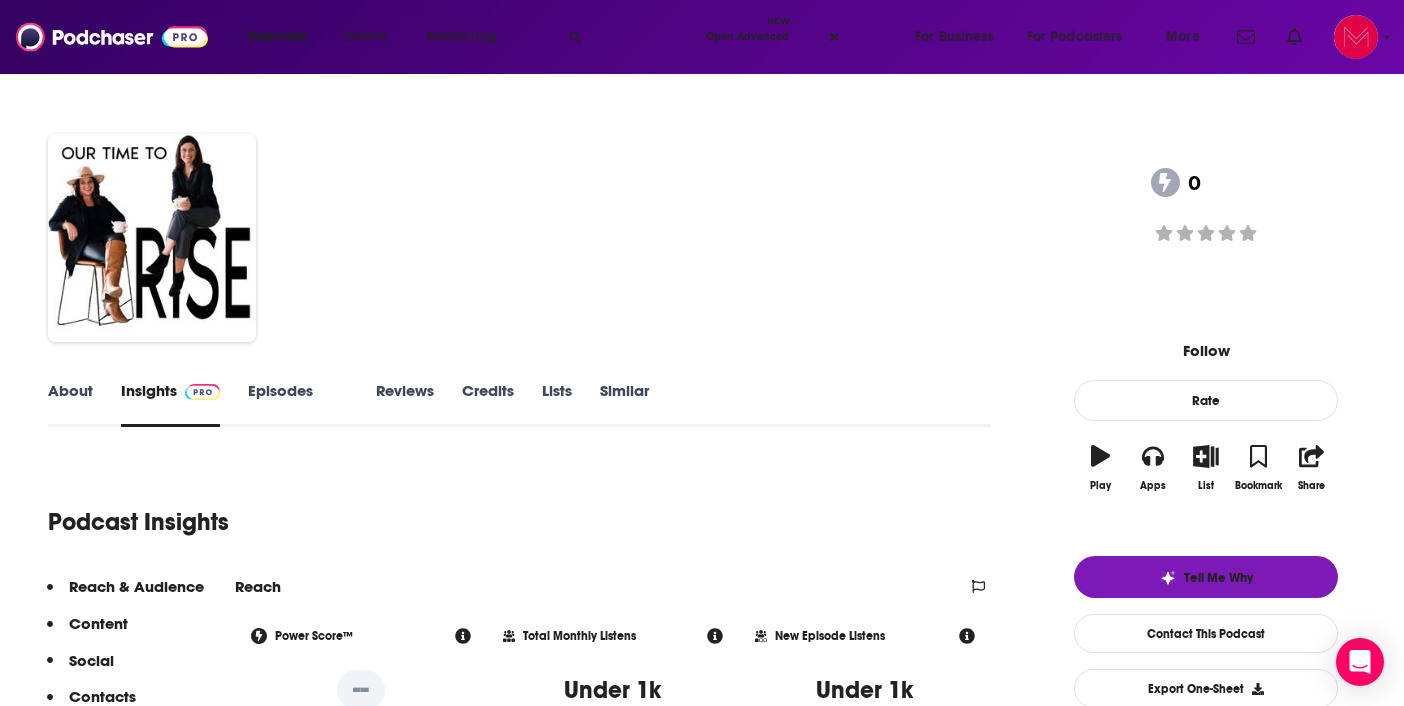 type on "what a life! Lessons from le" 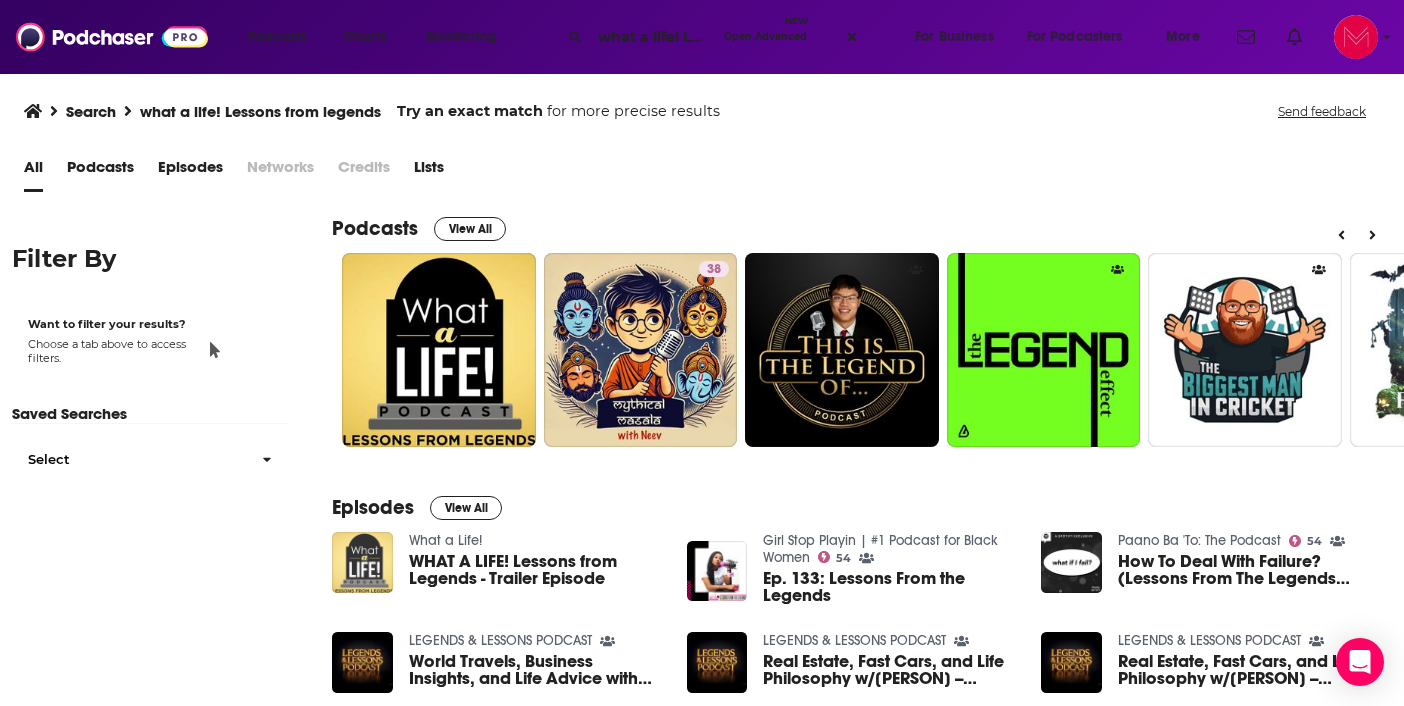 click at bounding box center [362, 562] 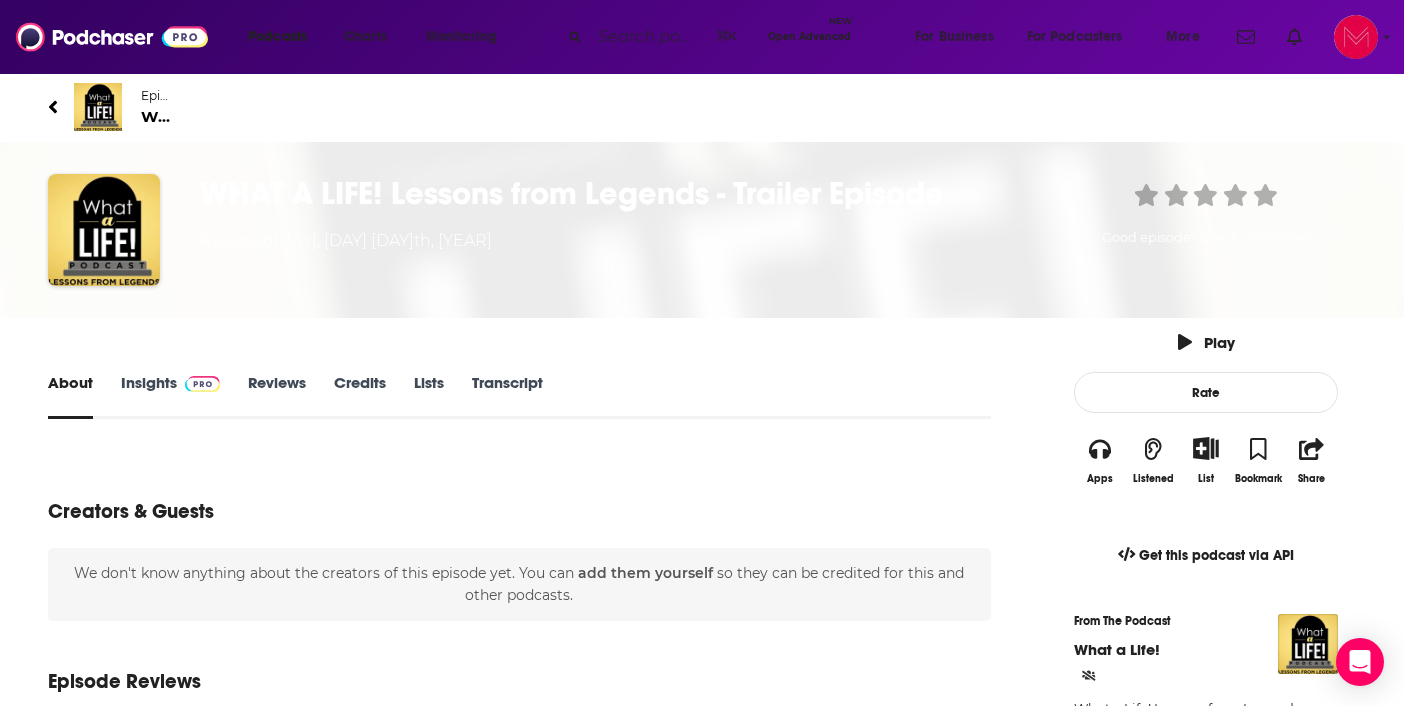 click on "Insights" at bounding box center [170, 396] 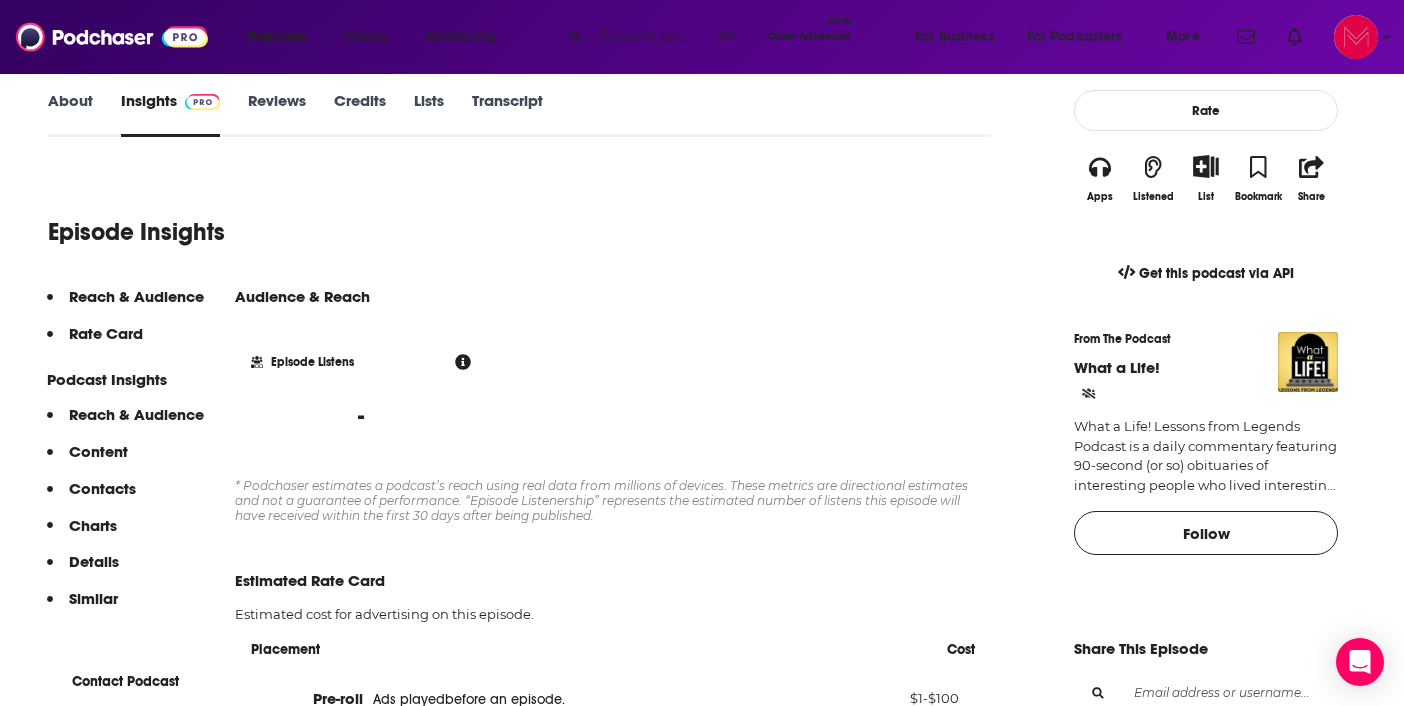 scroll, scrollTop: 0, scrollLeft: 0, axis: both 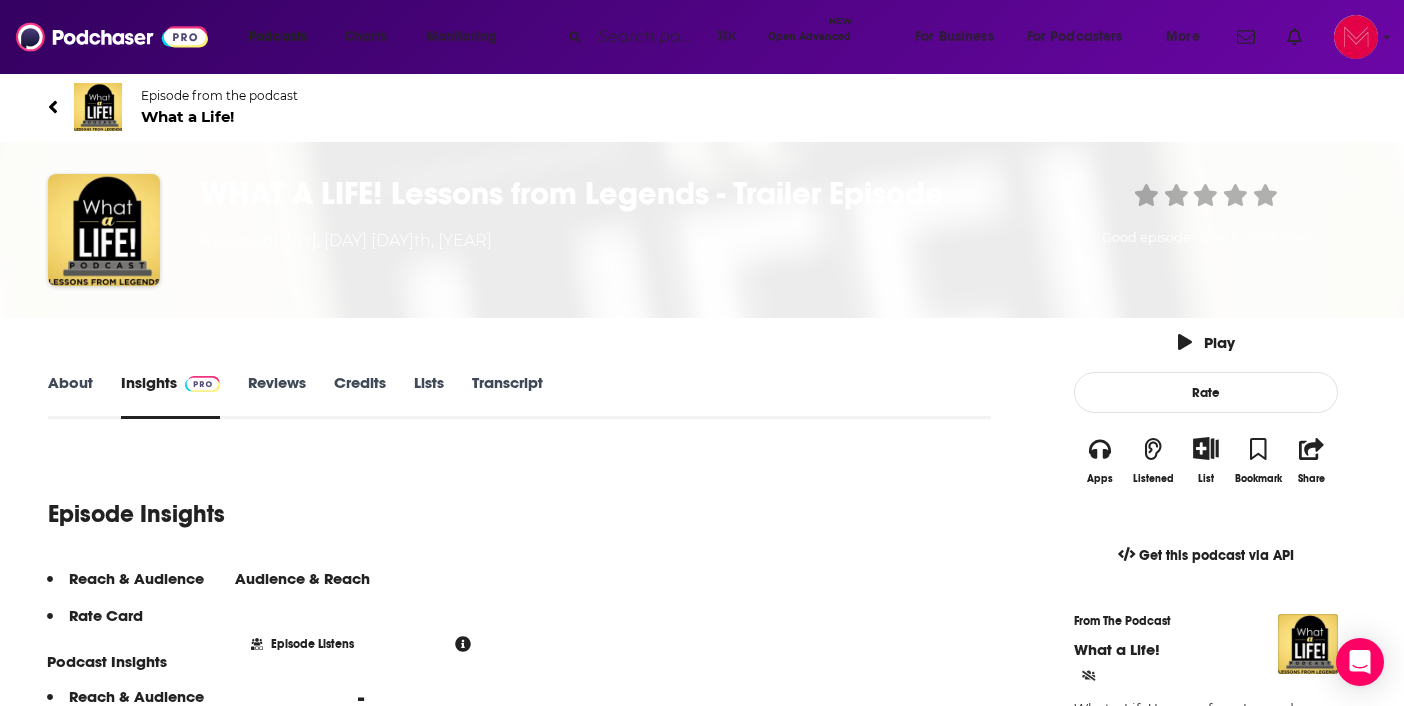 click at bounding box center (649, 37) 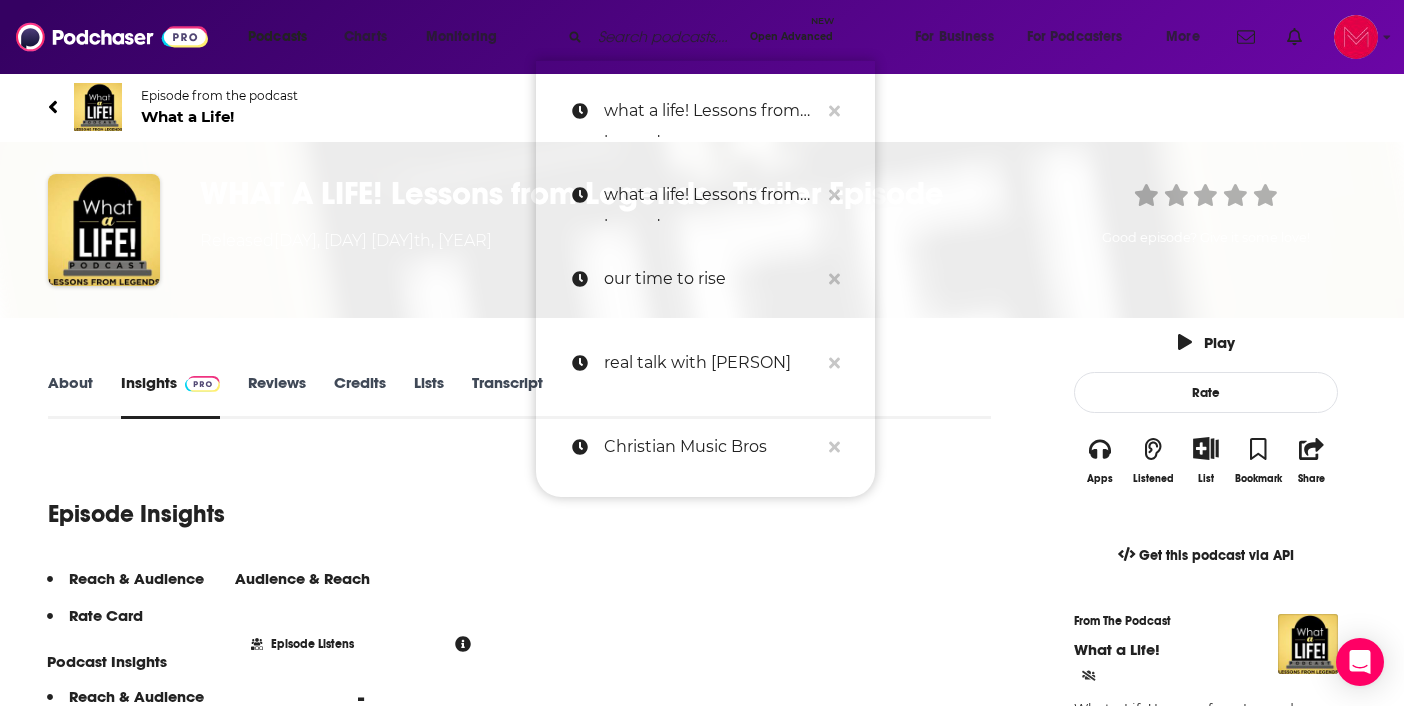 click at bounding box center [666, 37] 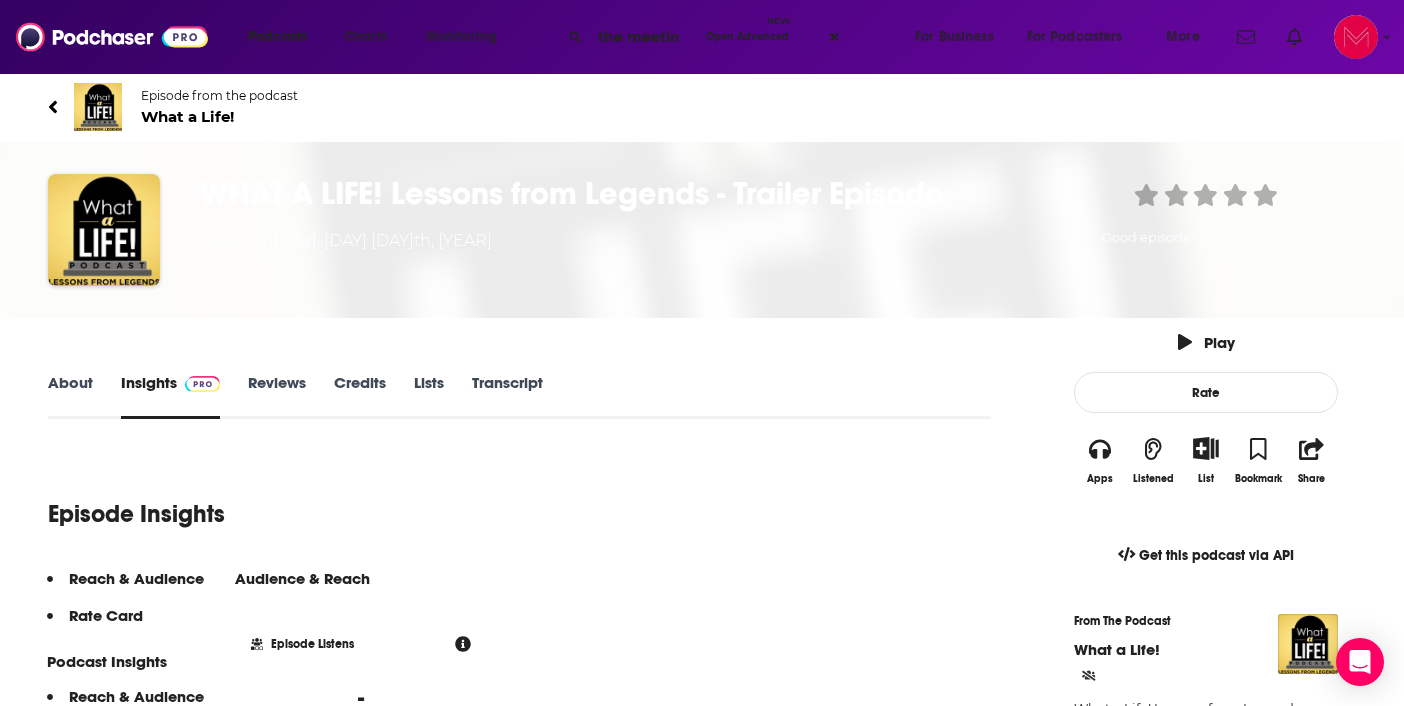 type on "the meeting" 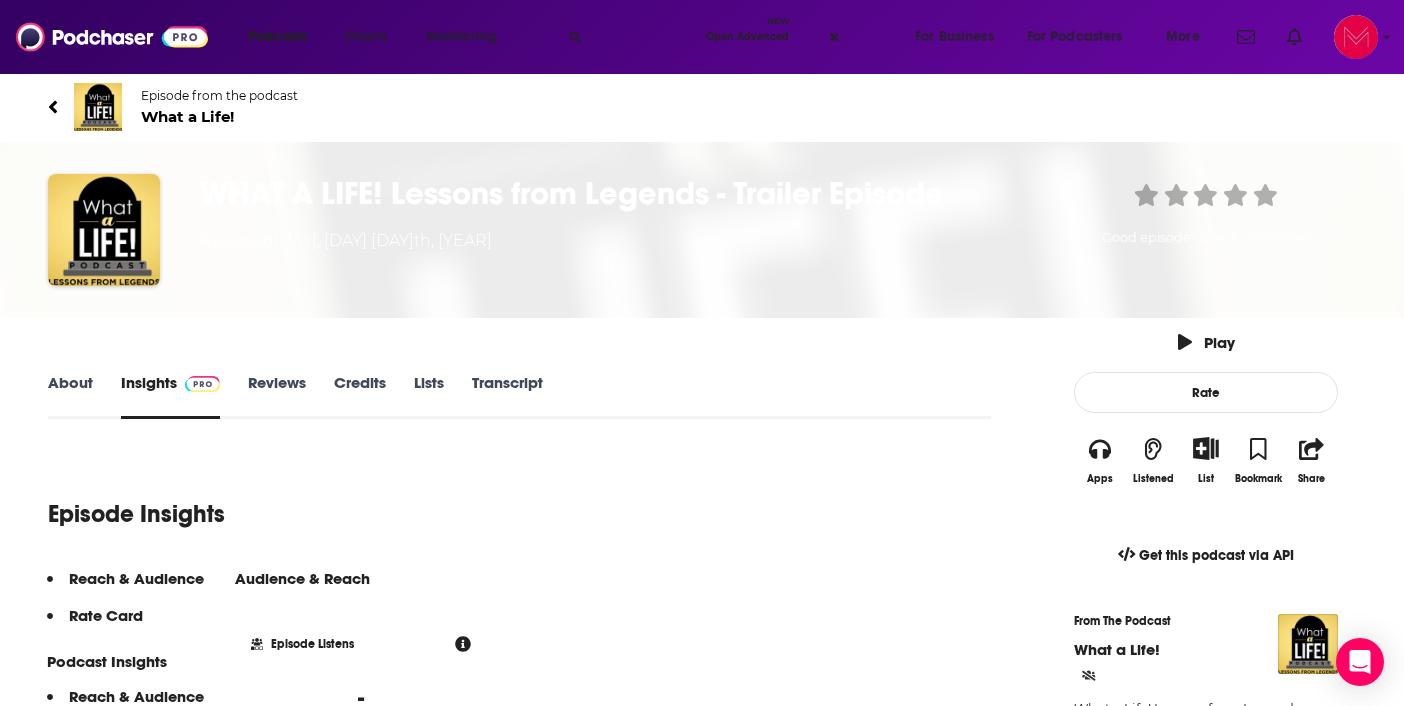 scroll, scrollTop: 0, scrollLeft: 116, axis: horizontal 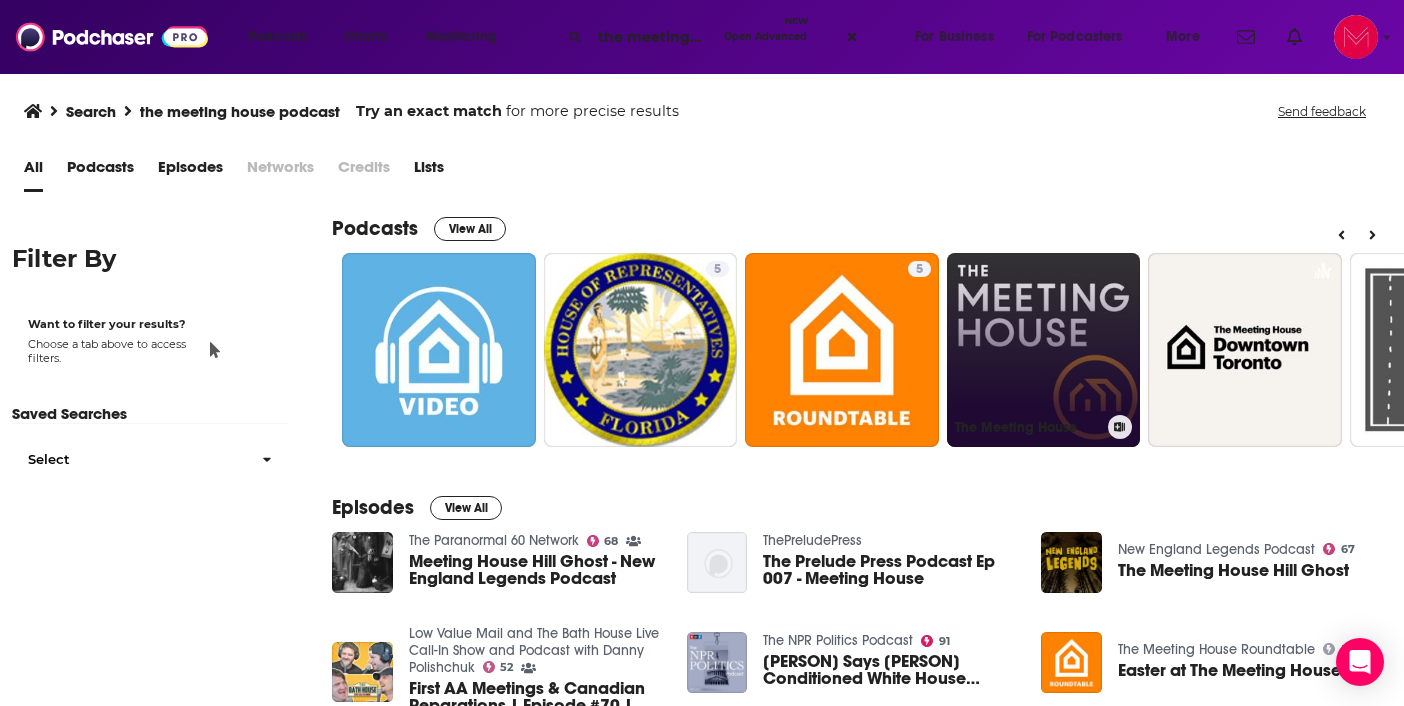 click on "The Meeting House" at bounding box center [1044, 350] 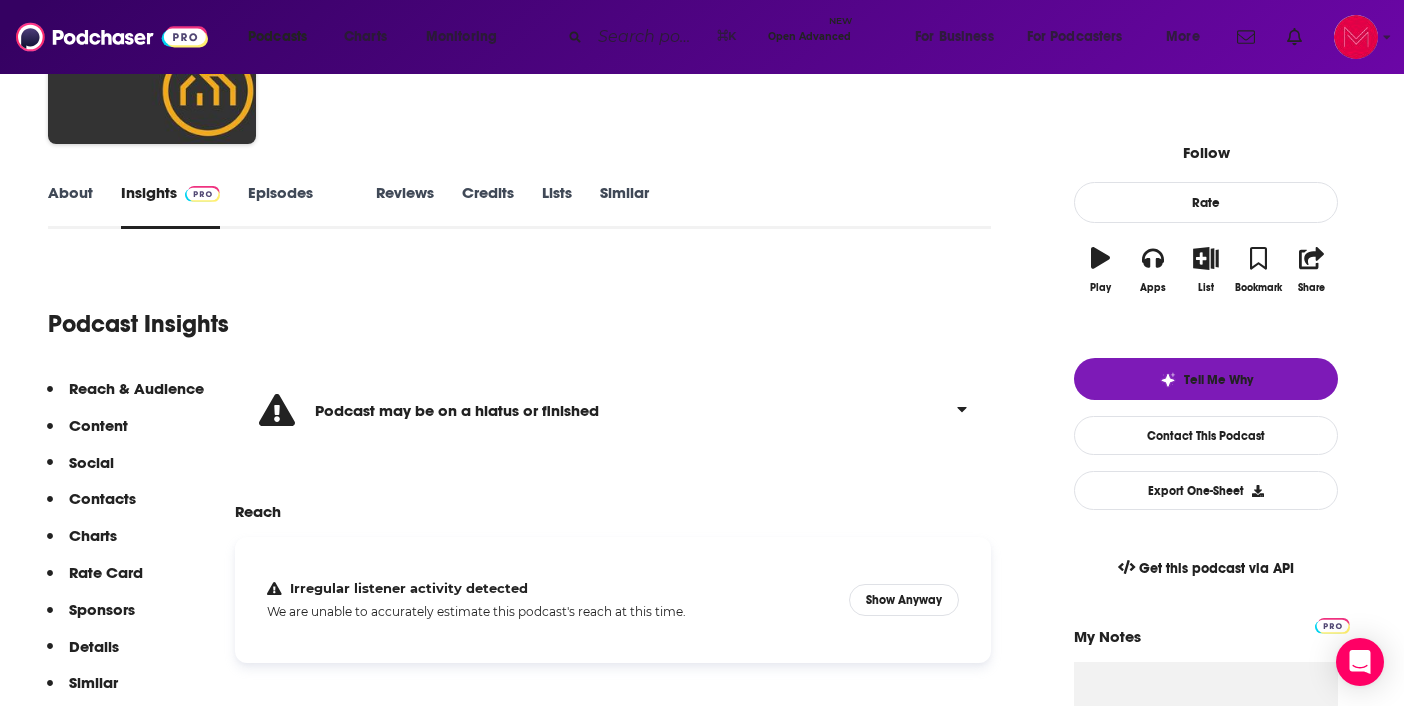 scroll, scrollTop: 197, scrollLeft: 0, axis: vertical 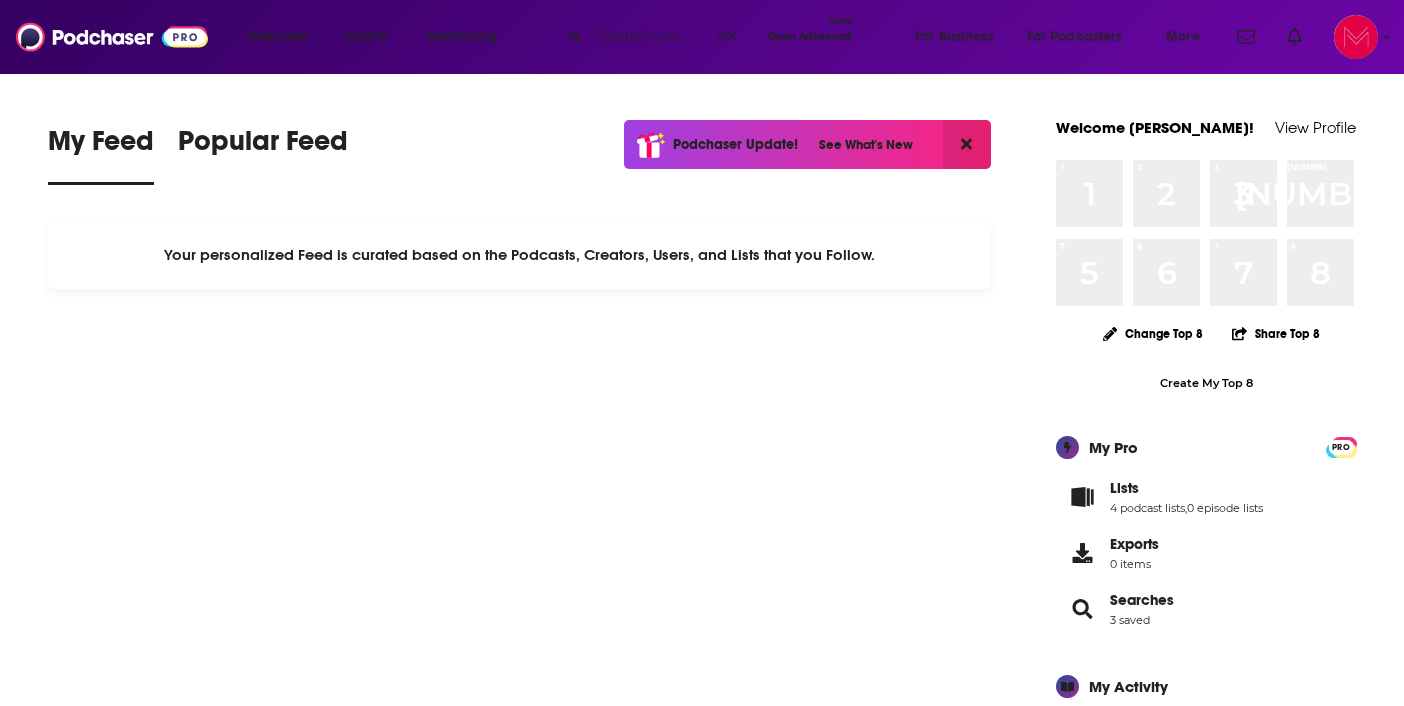 click at bounding box center [649, 37] 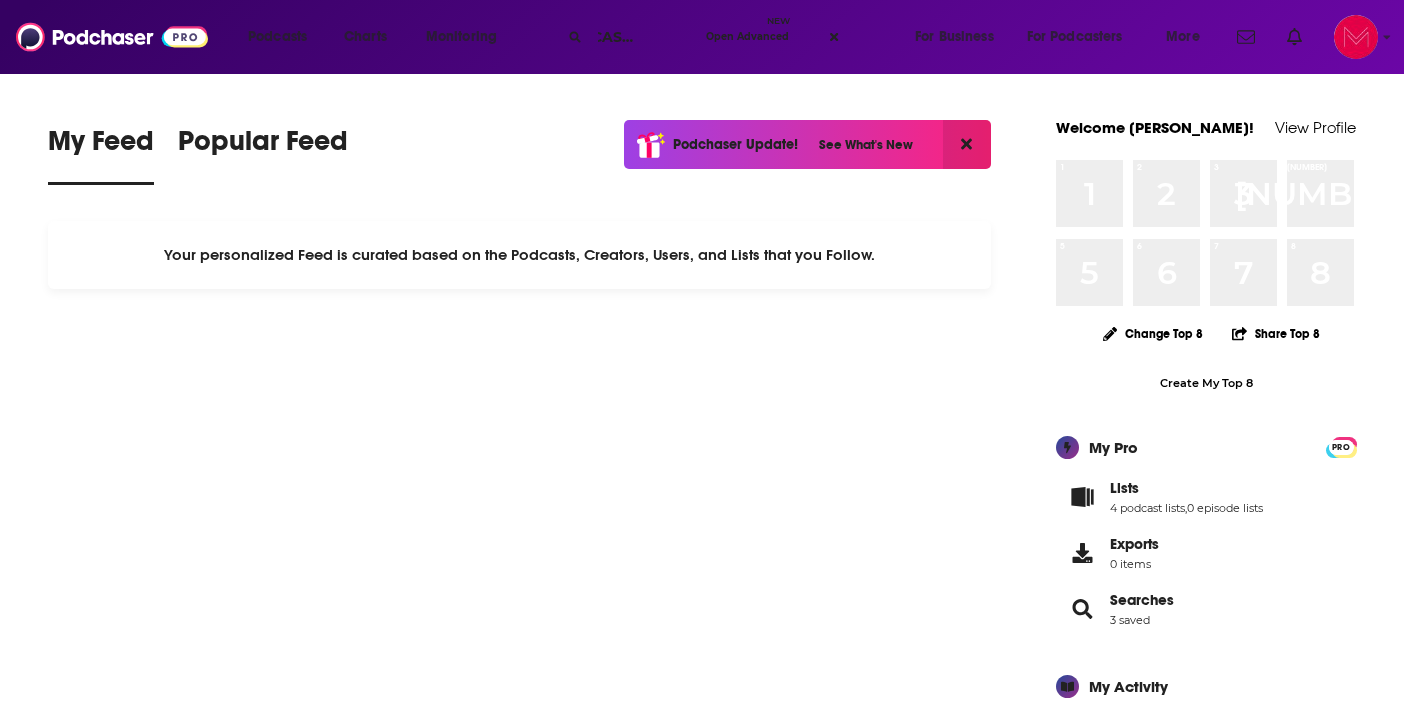 scroll, scrollTop: 0, scrollLeft: 61, axis: horizontal 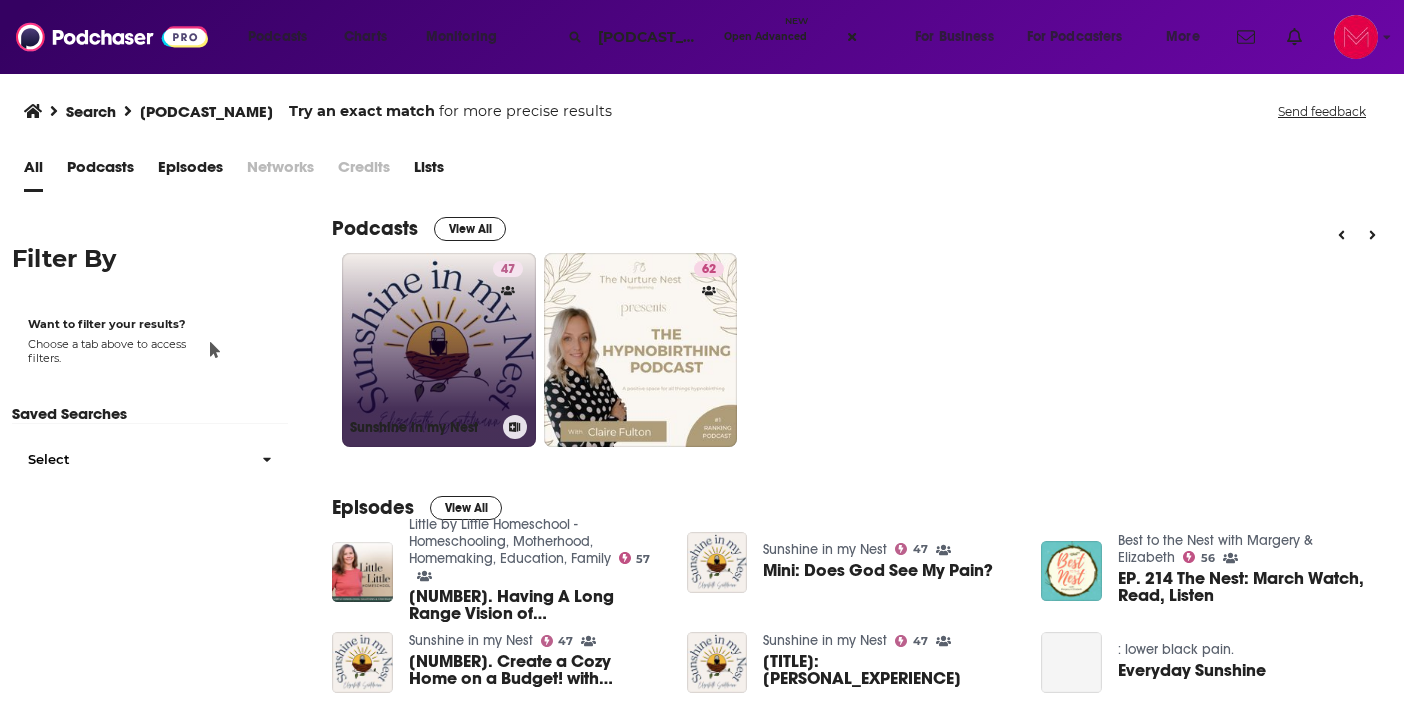 click on "47 Sunshine in my Nest" at bounding box center (439, 350) 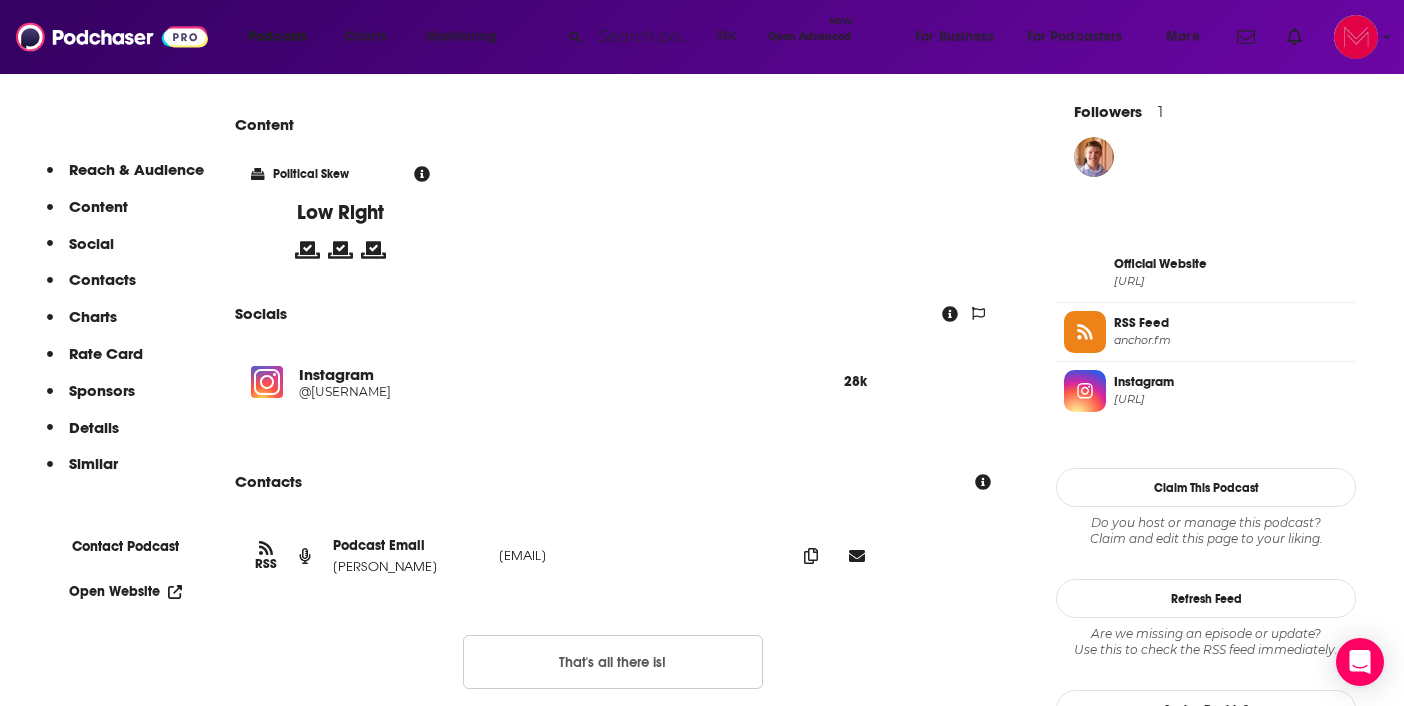 scroll, scrollTop: 1455, scrollLeft: 0, axis: vertical 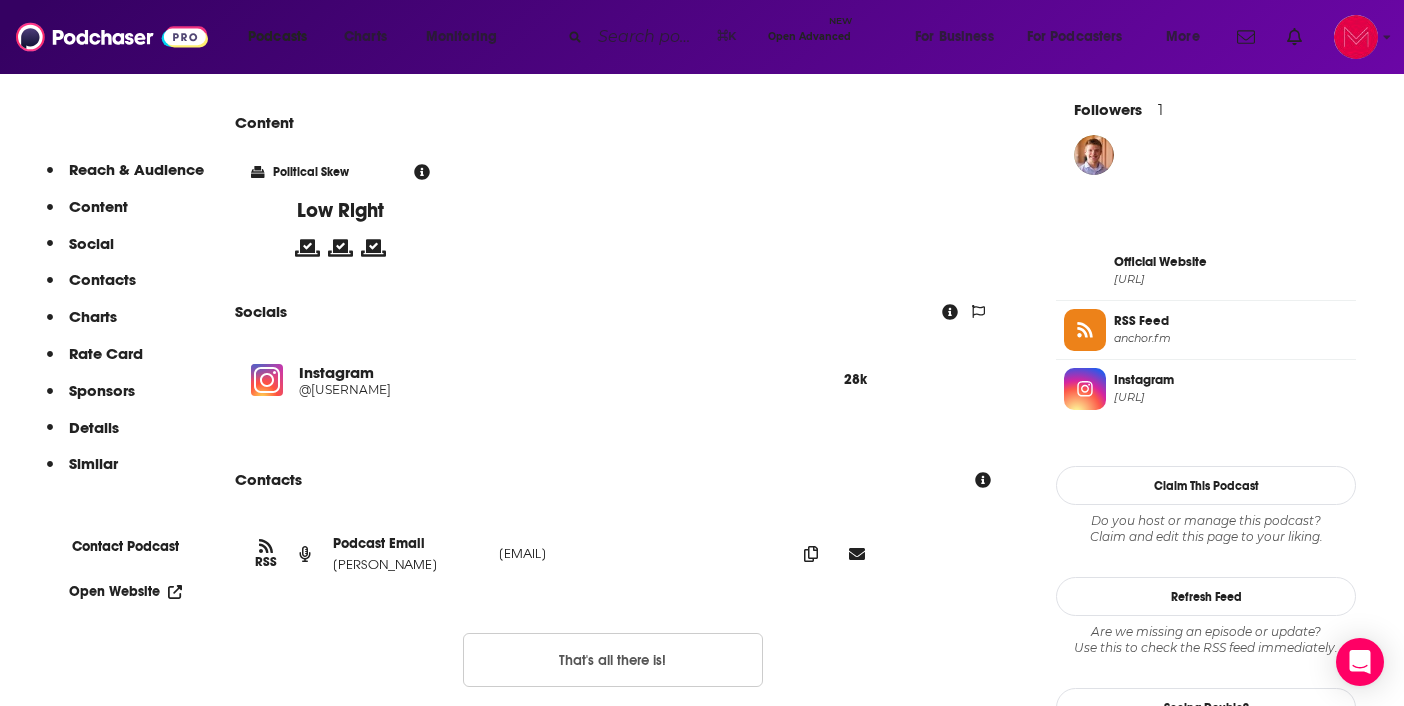click on "Instagram" at bounding box center (1231, 380) 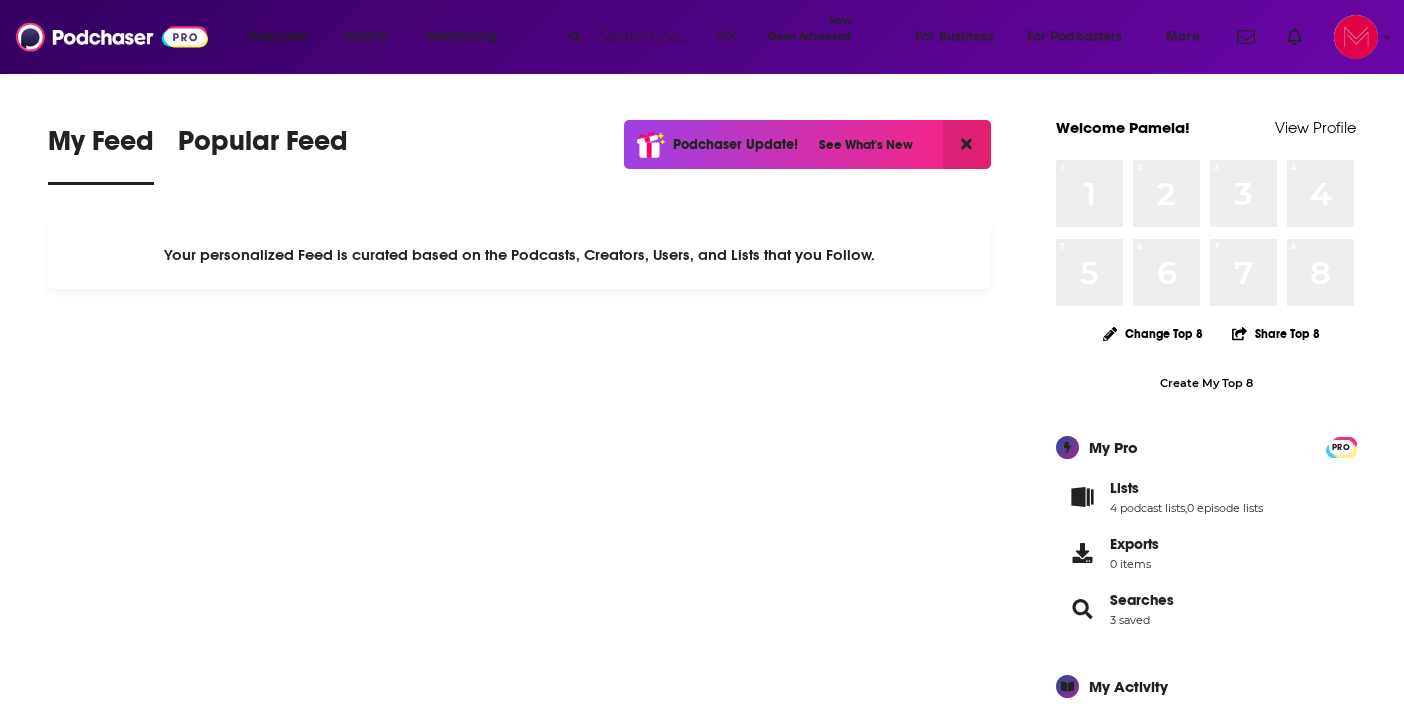 scroll, scrollTop: 0, scrollLeft: 0, axis: both 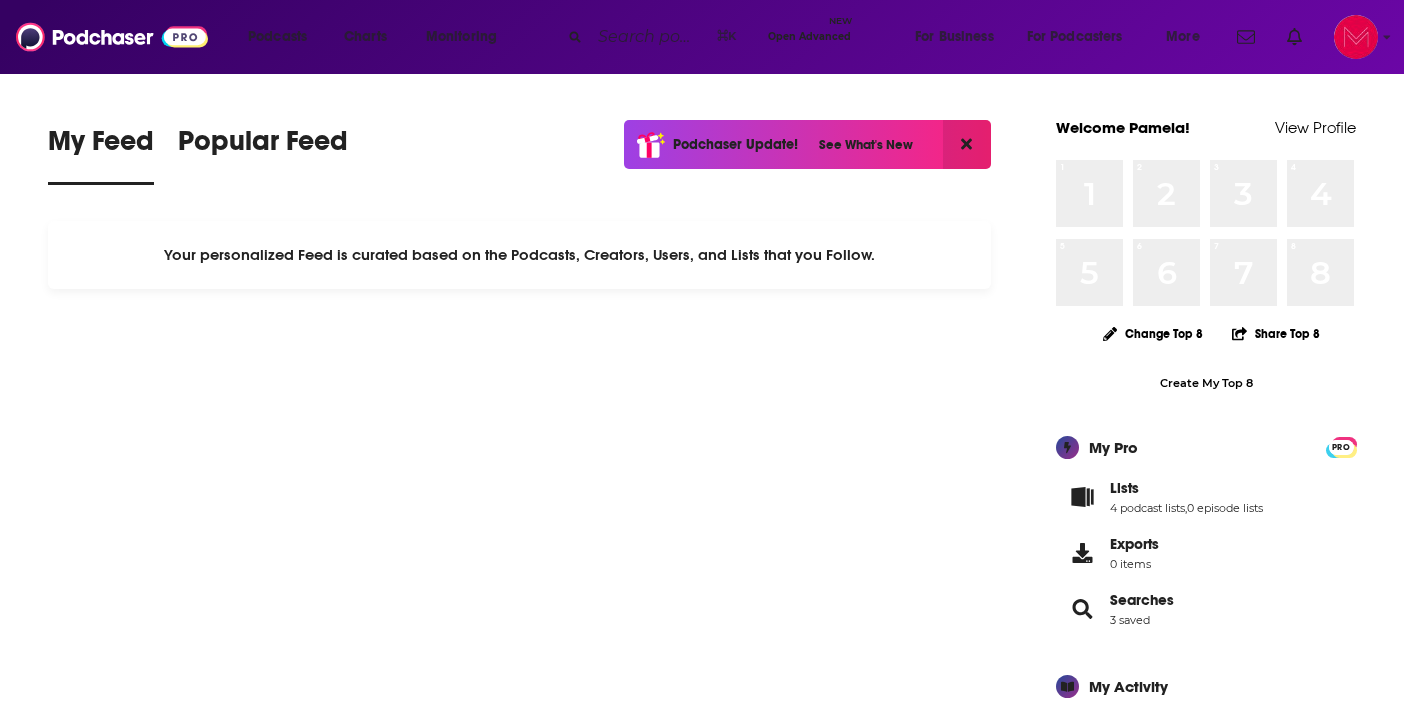 click at bounding box center [649, 37] 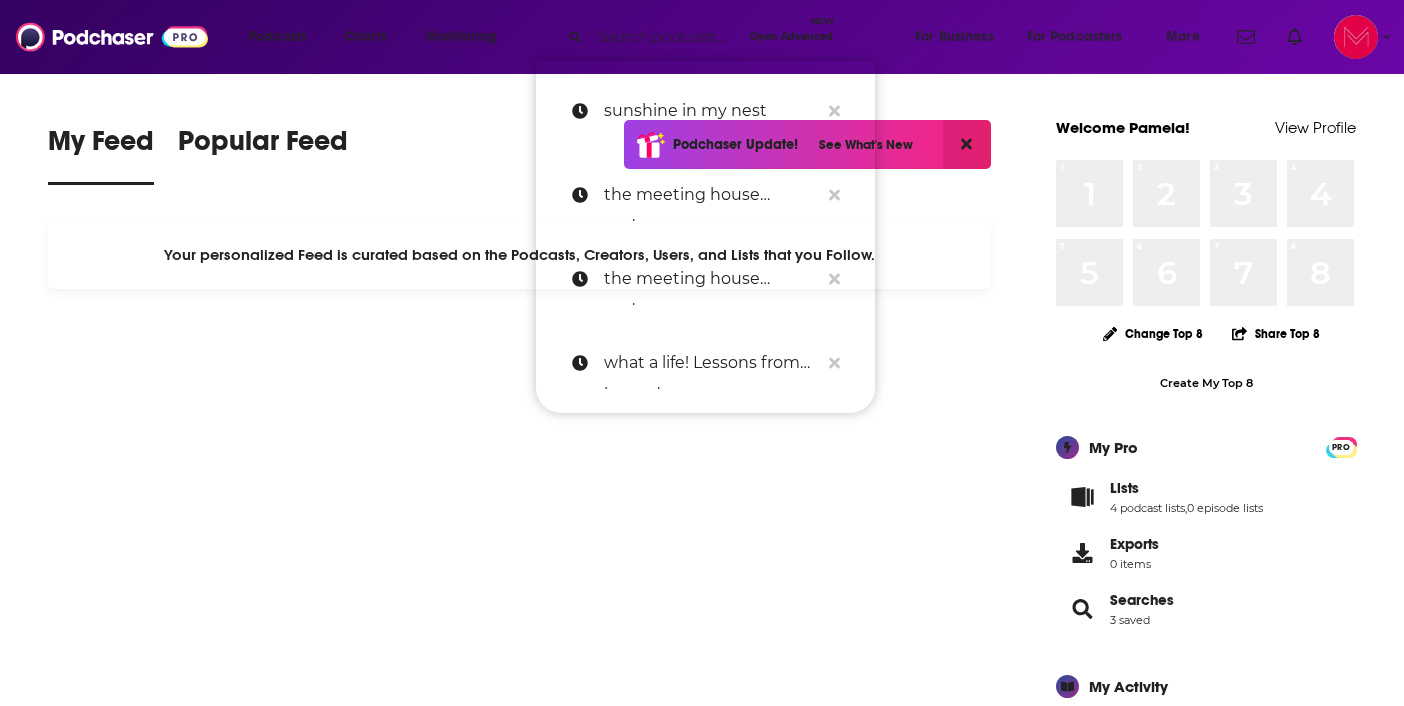 paste on "The Servant Leadership Podcast" 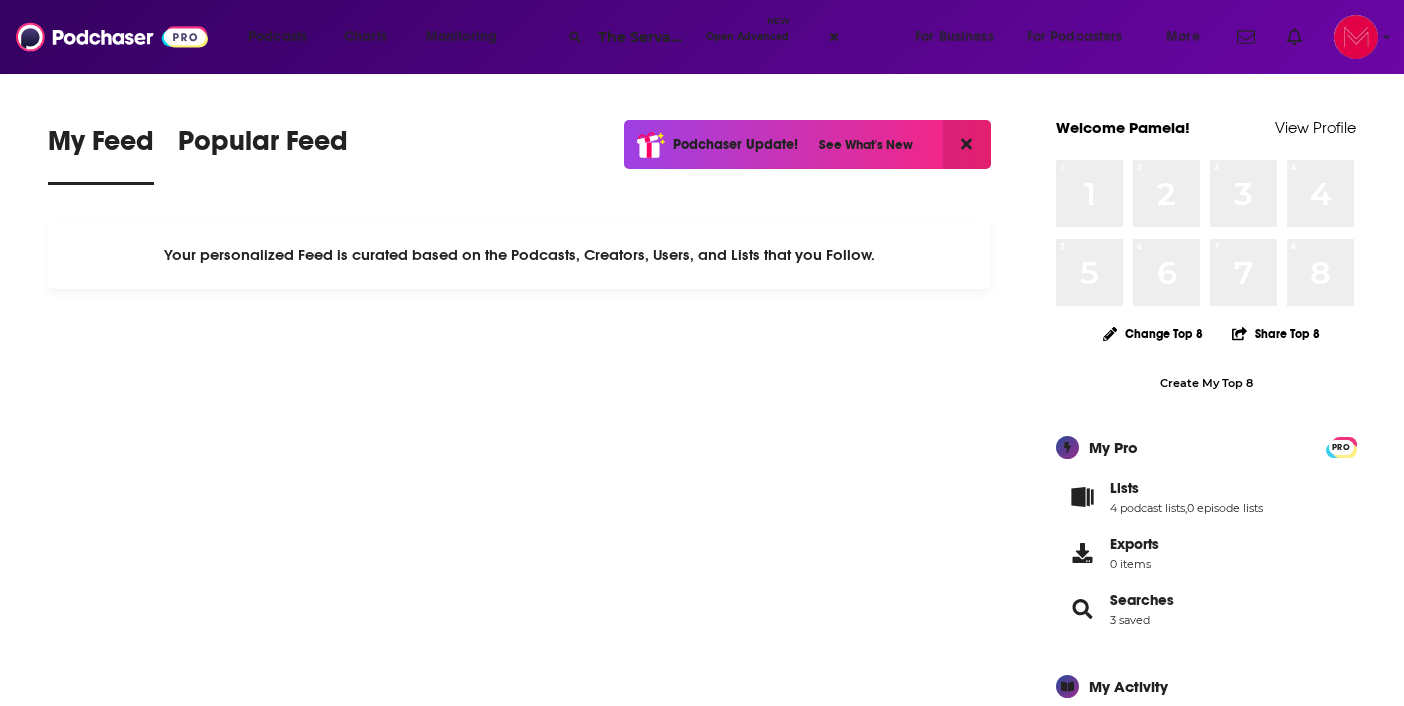 scroll, scrollTop: 0, scrollLeft: 150, axis: horizontal 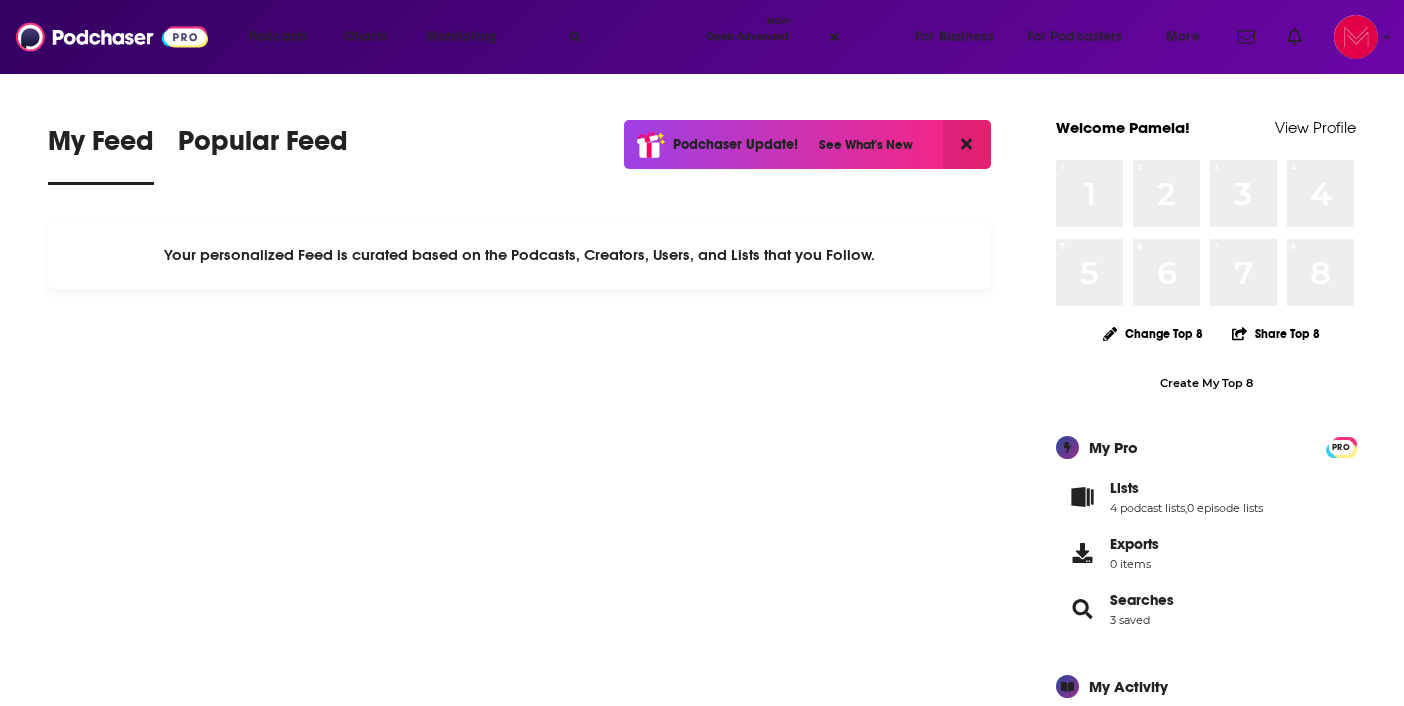 type on "The Servant Leadership Podcast" 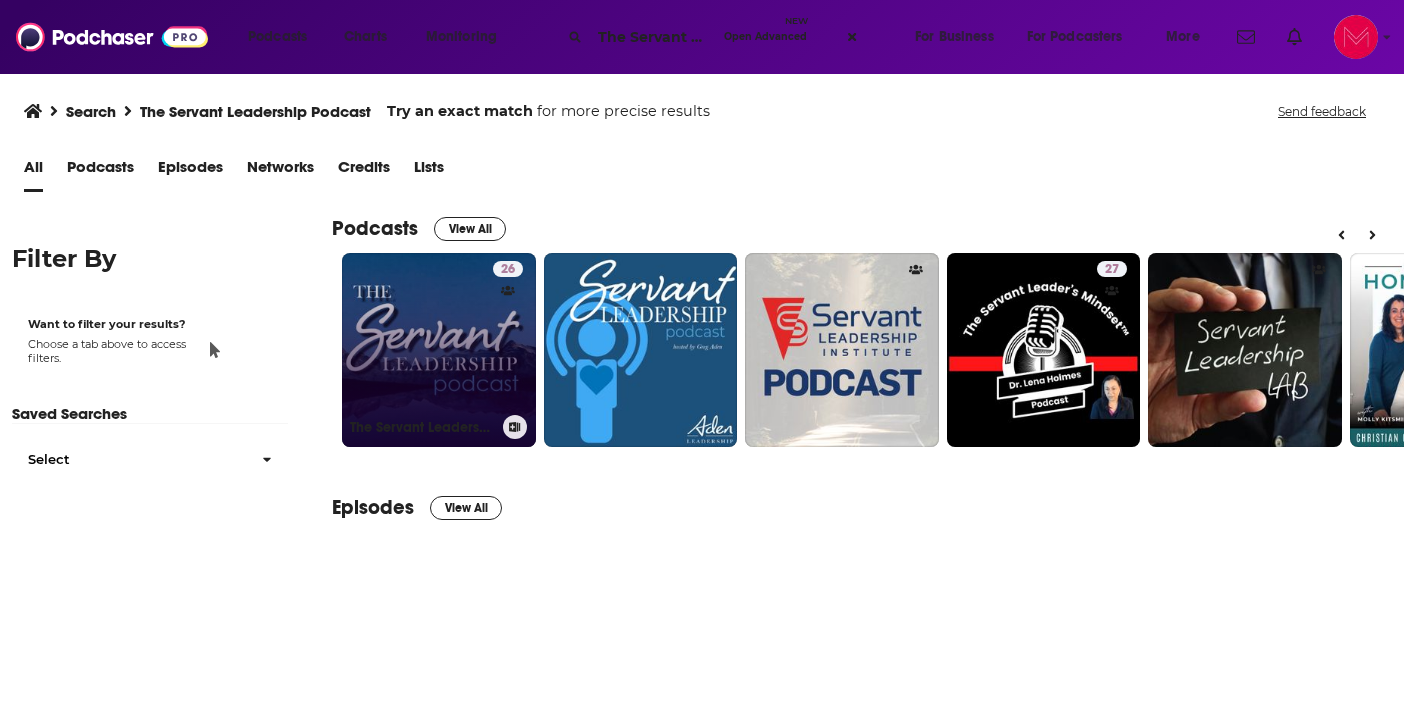 click on "[NUMBER] The Servant Leadership Podcast" at bounding box center (439, 350) 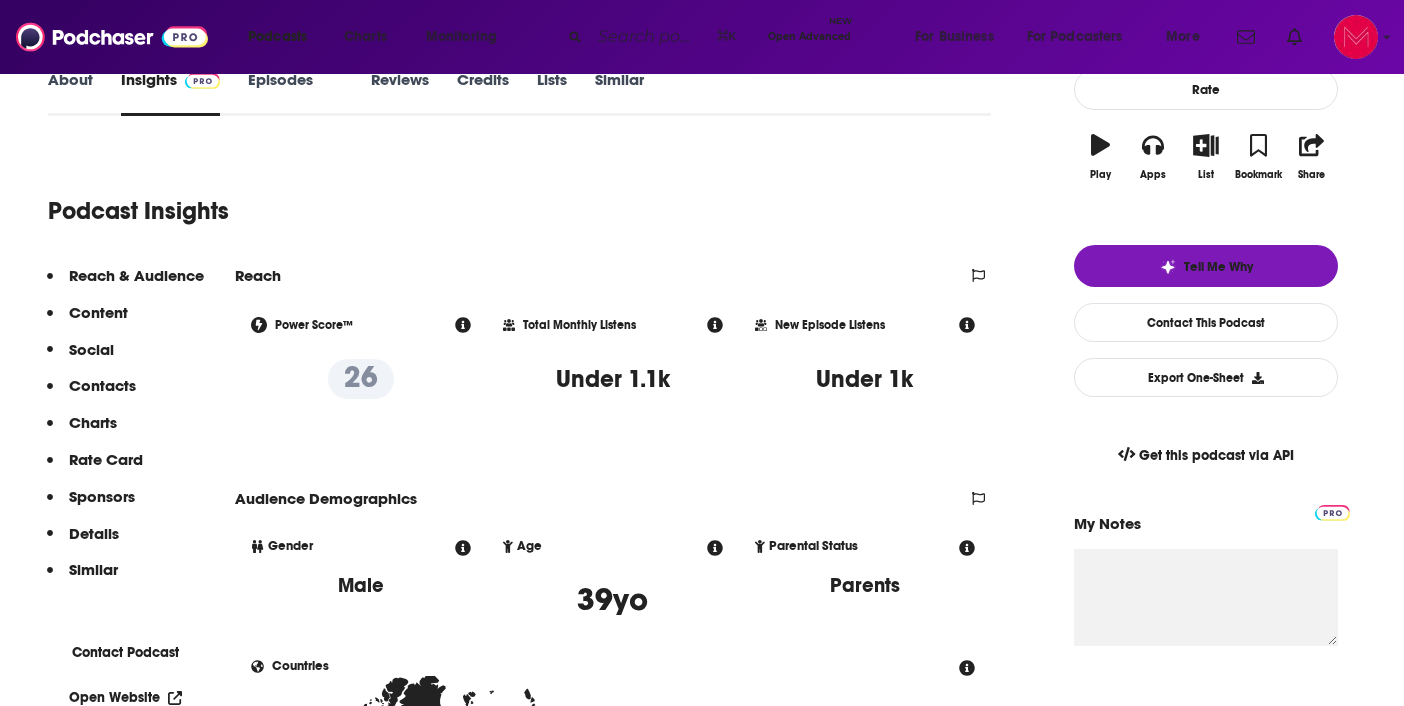 scroll, scrollTop: 0, scrollLeft: 0, axis: both 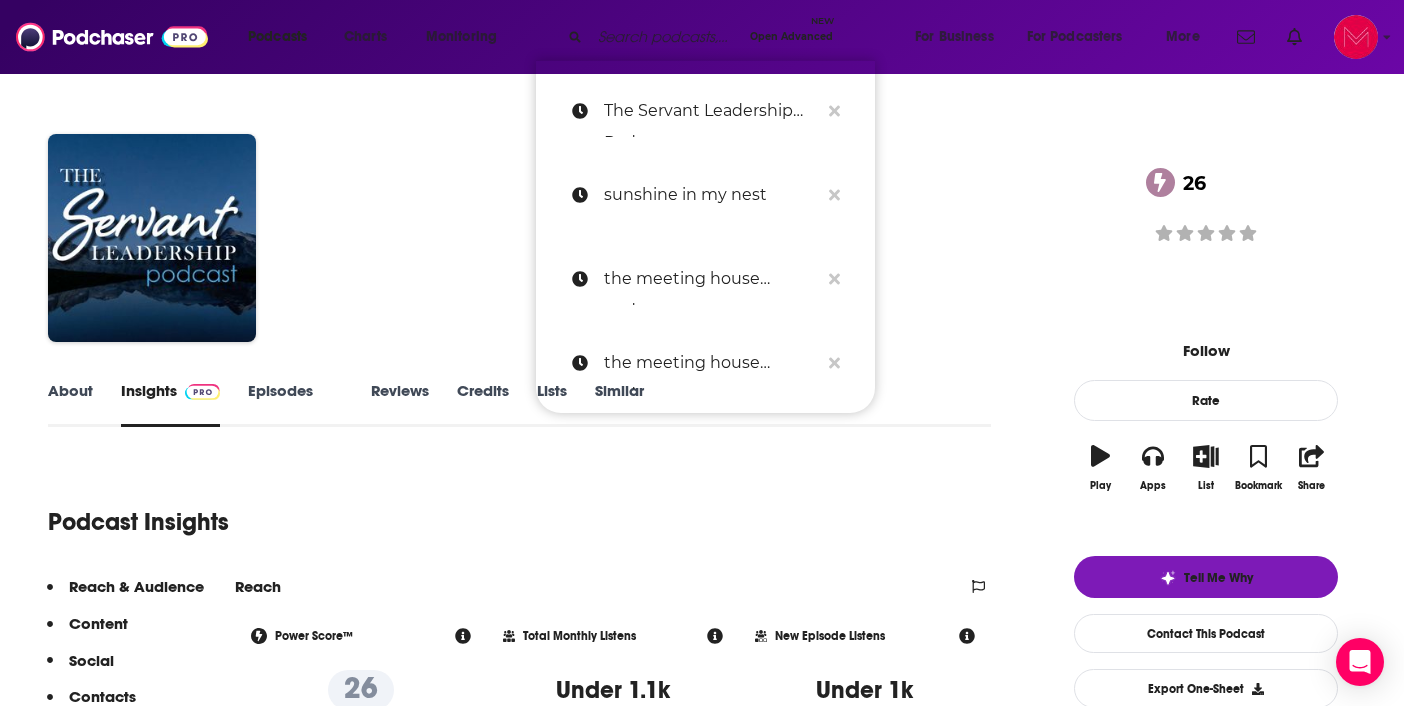 click at bounding box center (666, 37) 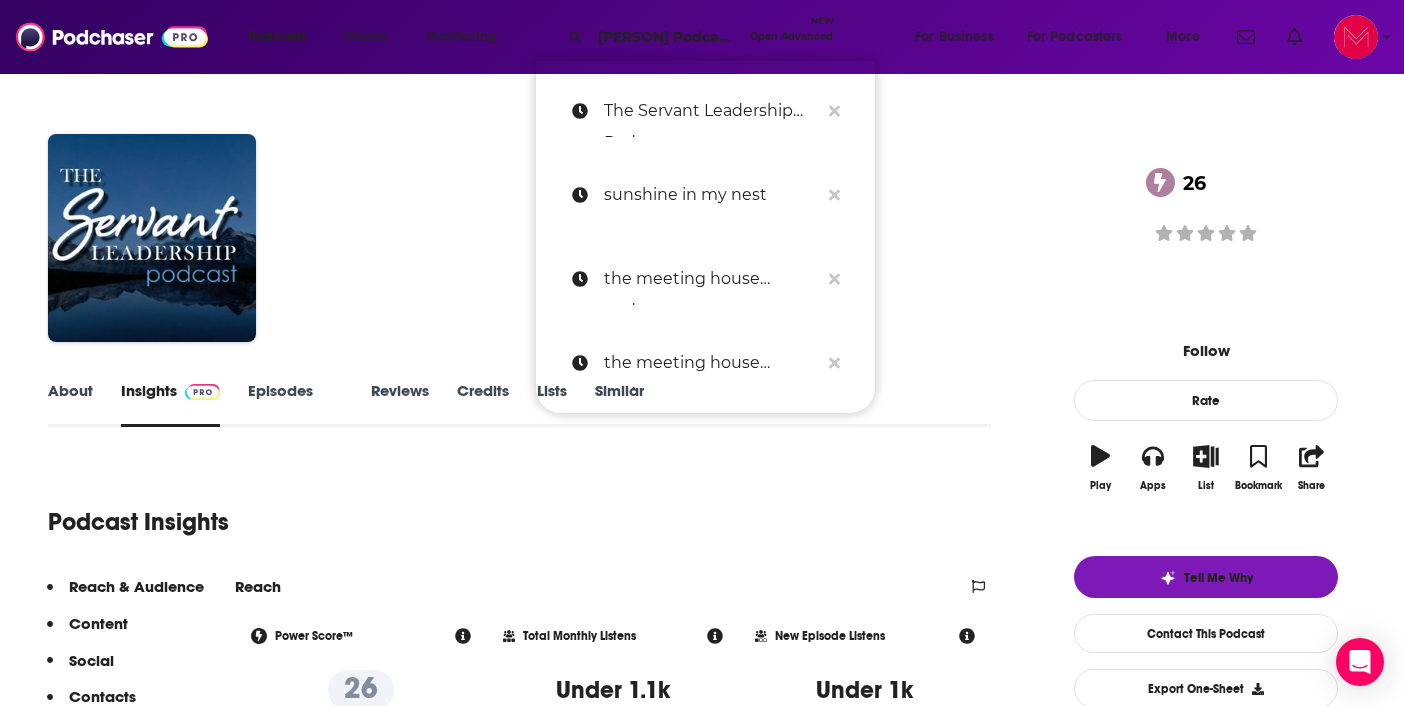 scroll, scrollTop: 0, scrollLeft: 98, axis: horizontal 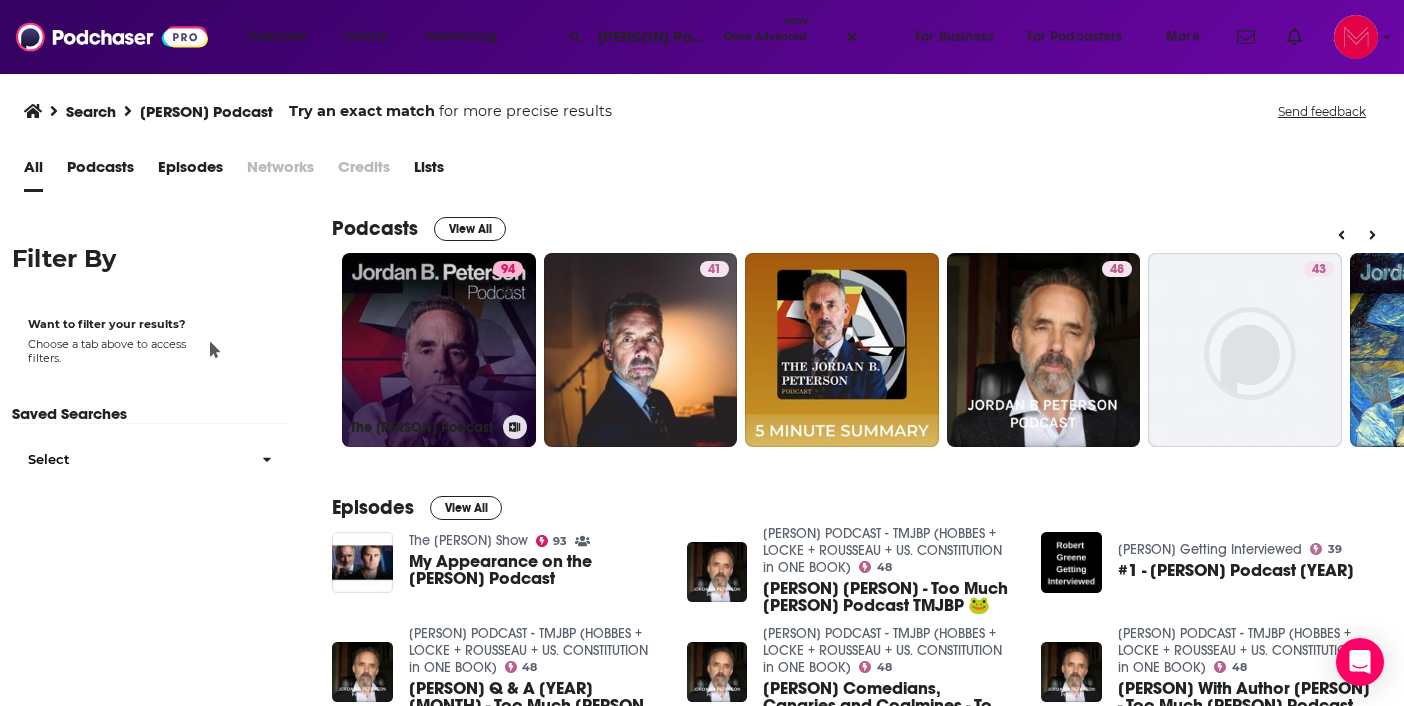 click on "94 The [PERSON] Podcast" at bounding box center [439, 350] 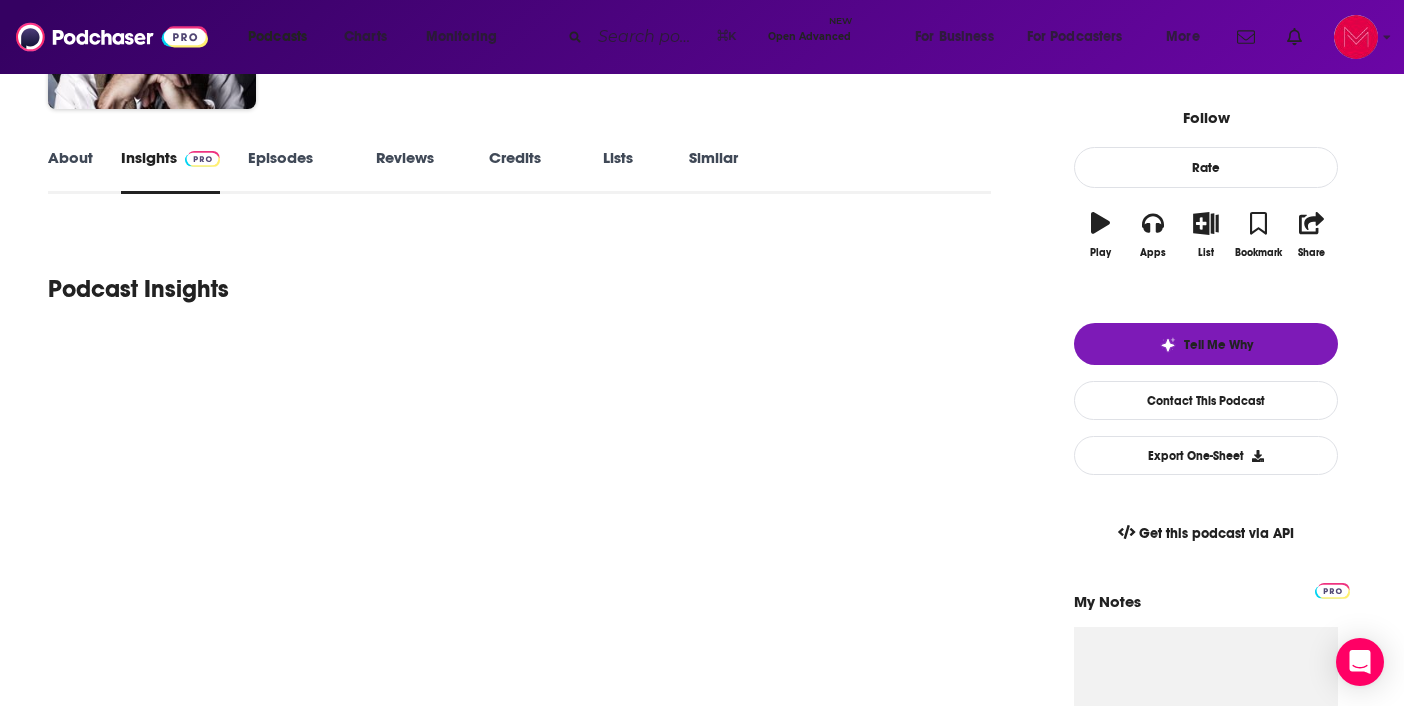 scroll, scrollTop: 237, scrollLeft: 0, axis: vertical 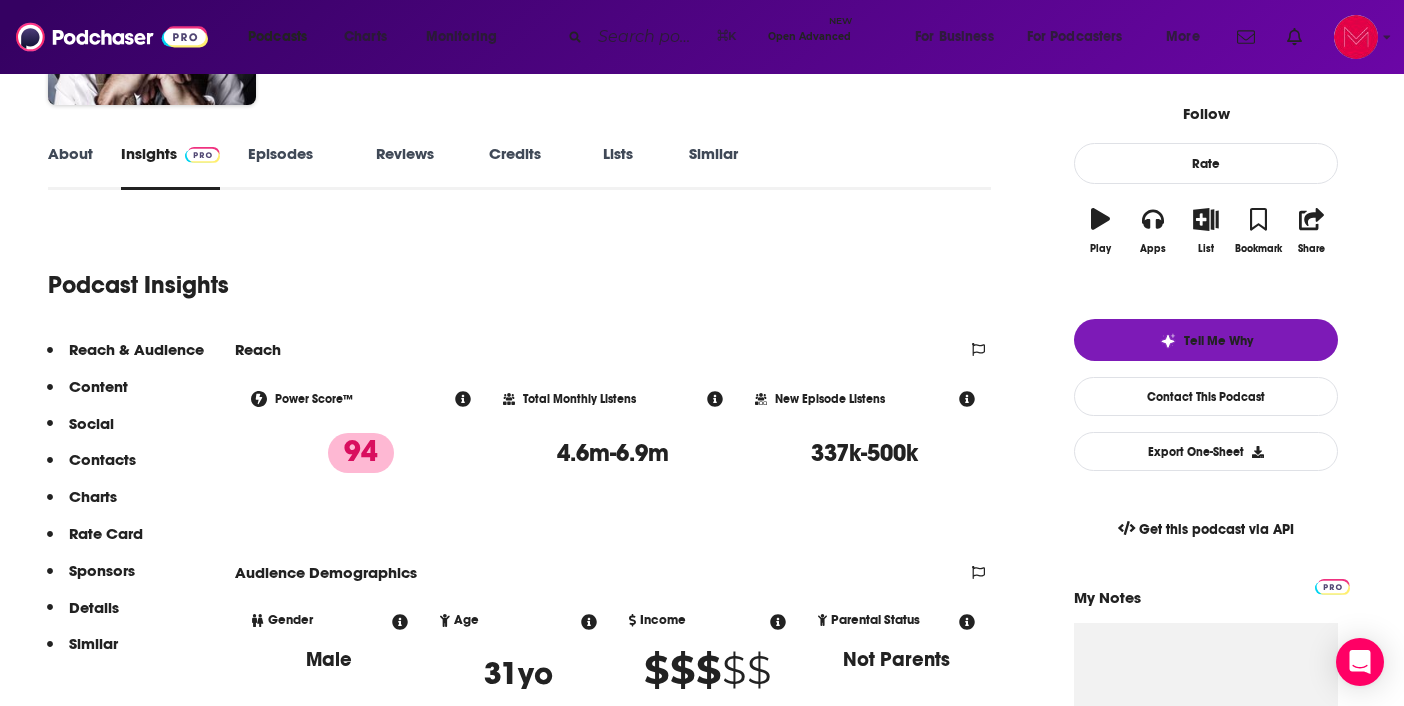 click at bounding box center (649, 37) 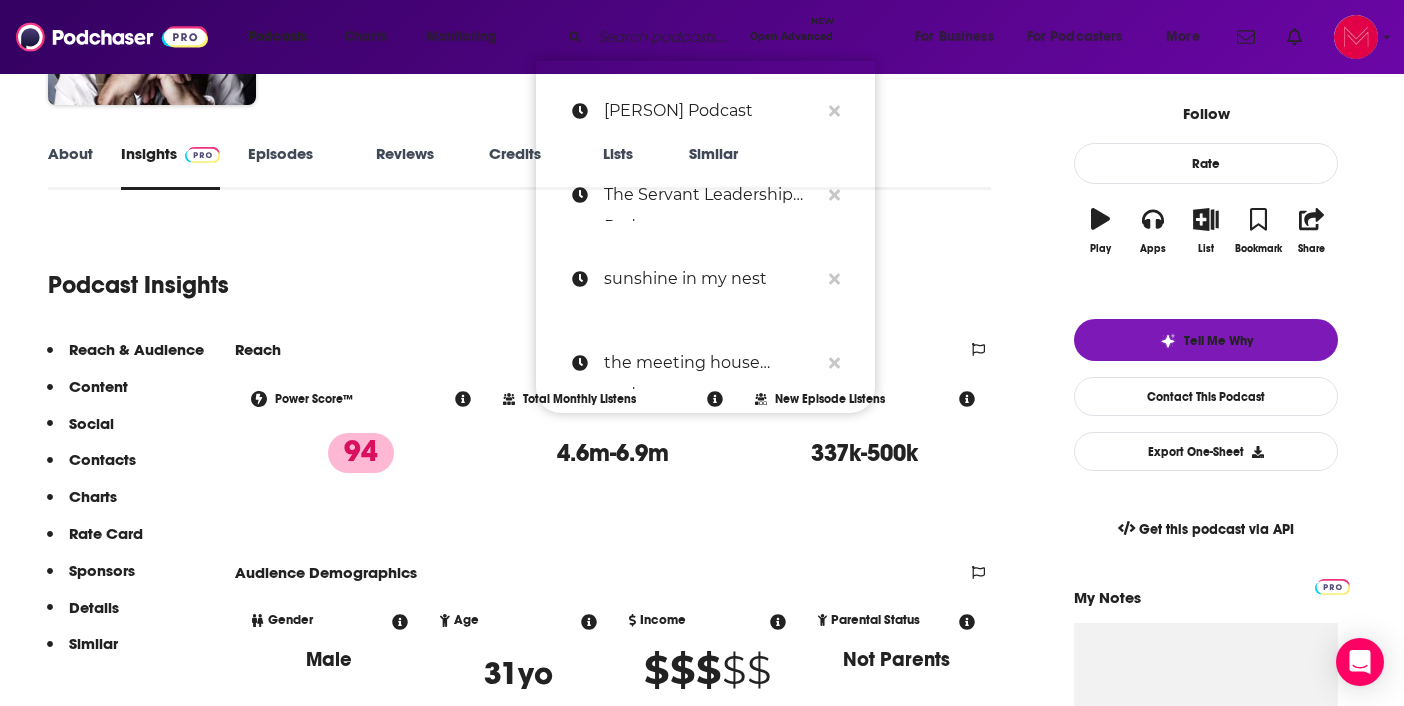 paste on "Sunday Paper" 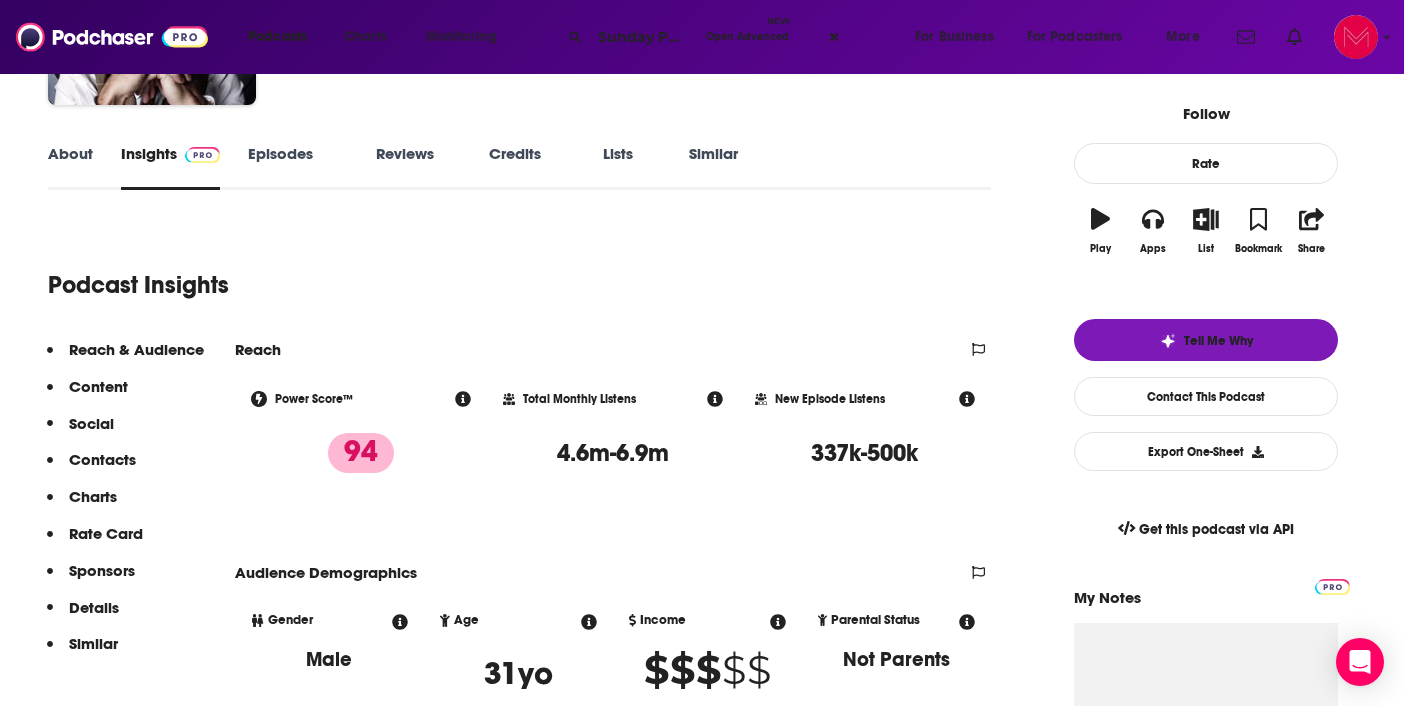 scroll, scrollTop: 0, scrollLeft: 16, axis: horizontal 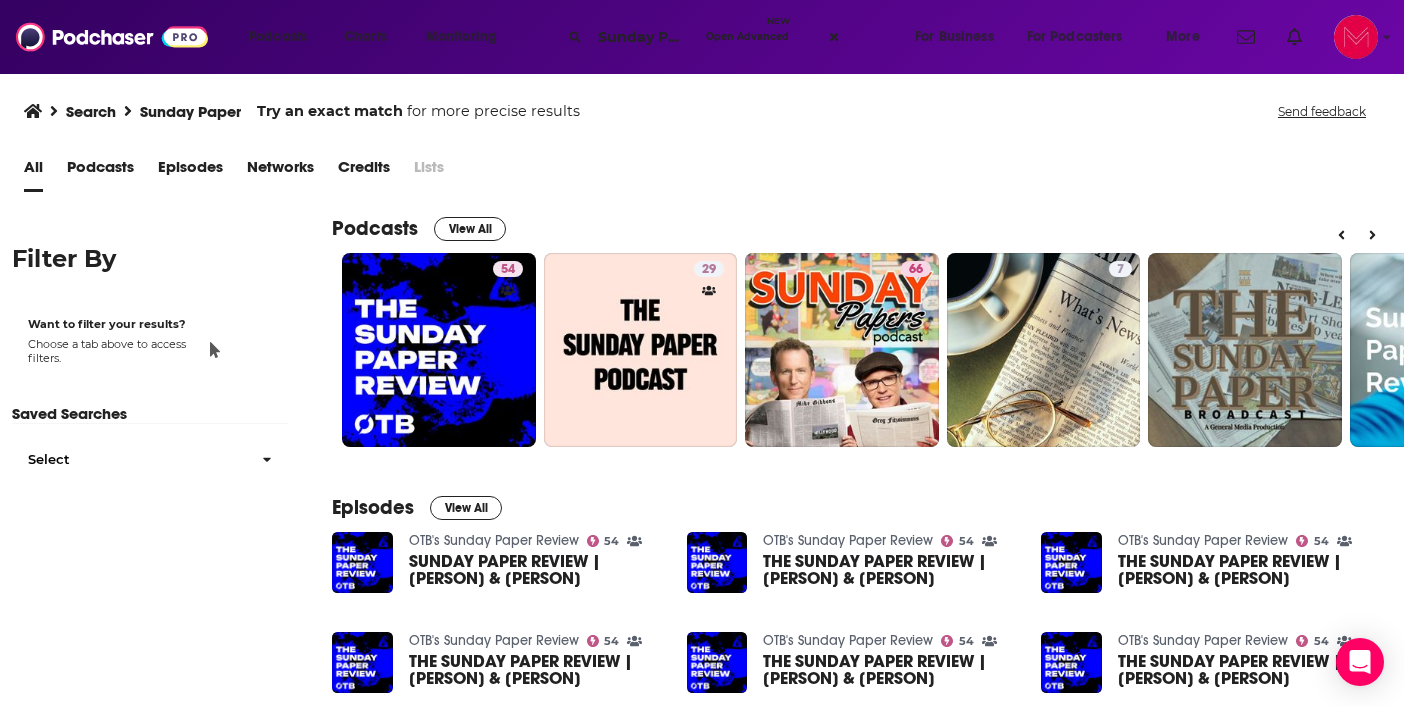 click on "Sunday Paper" at bounding box center (644, 37) 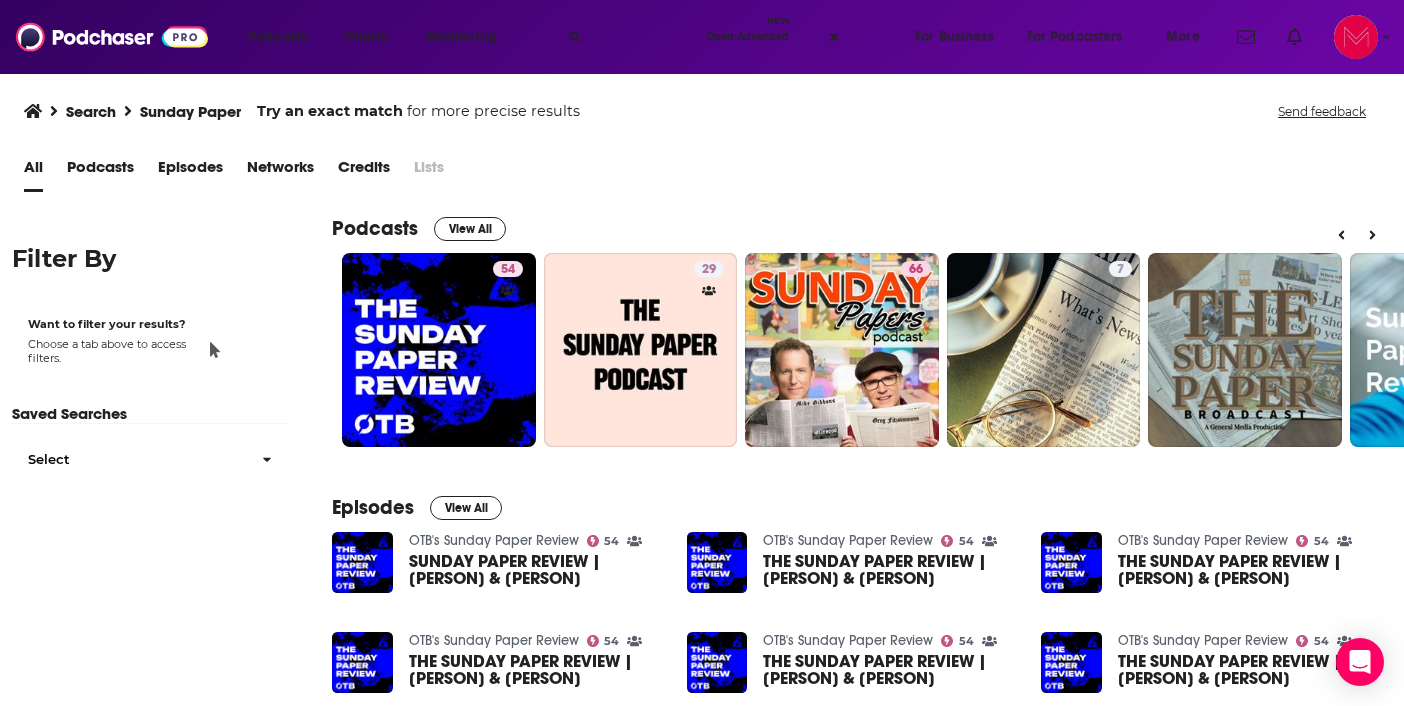scroll, scrollTop: 0, scrollLeft: 243, axis: horizontal 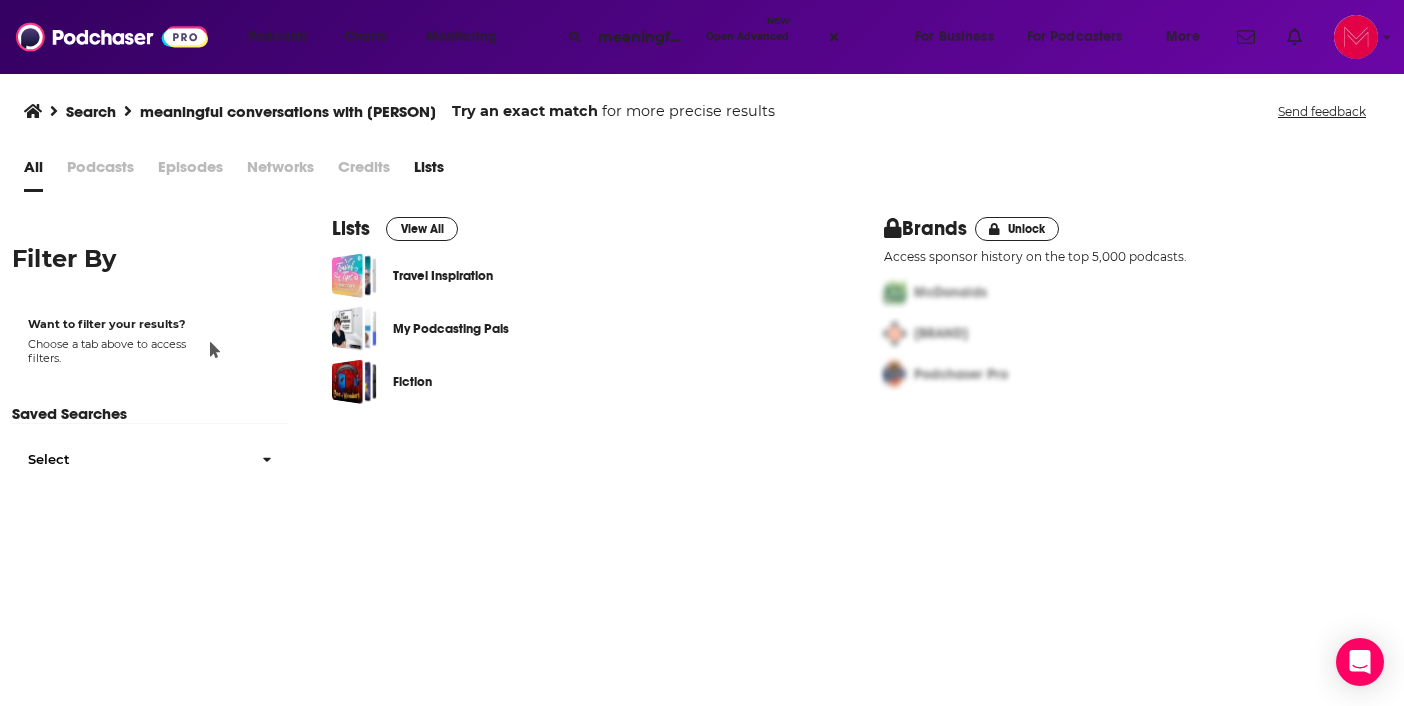 click on "meaningful conversations with [PERSON]" at bounding box center (644, 37) 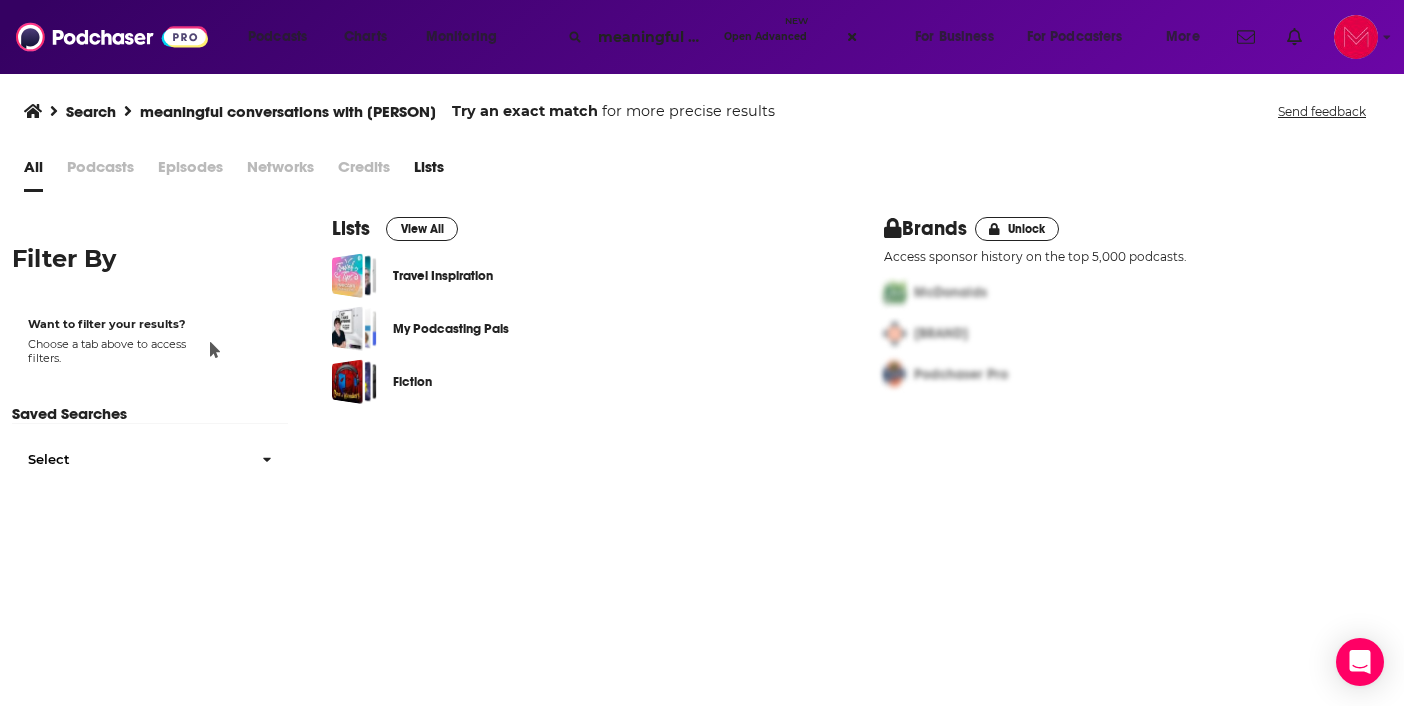 click on "Podcasts" at bounding box center [100, 171] 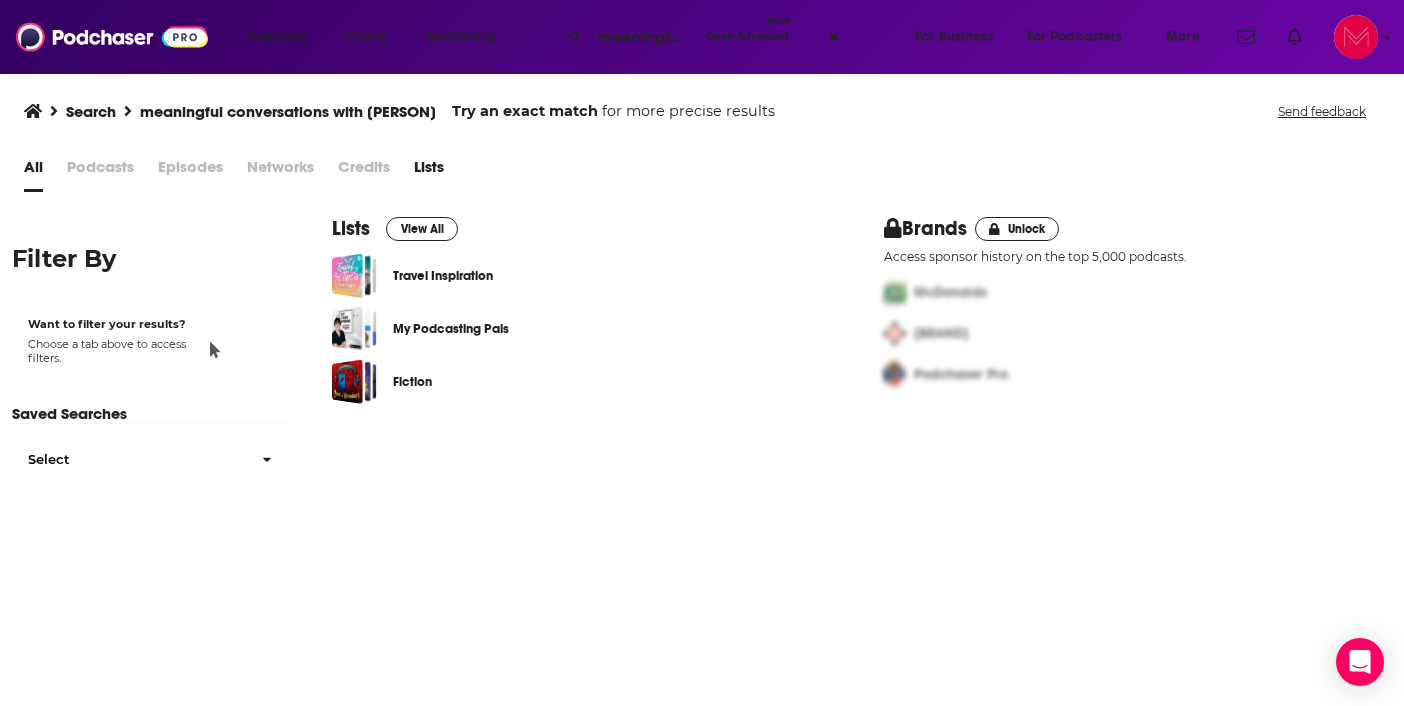 click on "meaningful conversations with [PERSON]" at bounding box center (644, 37) 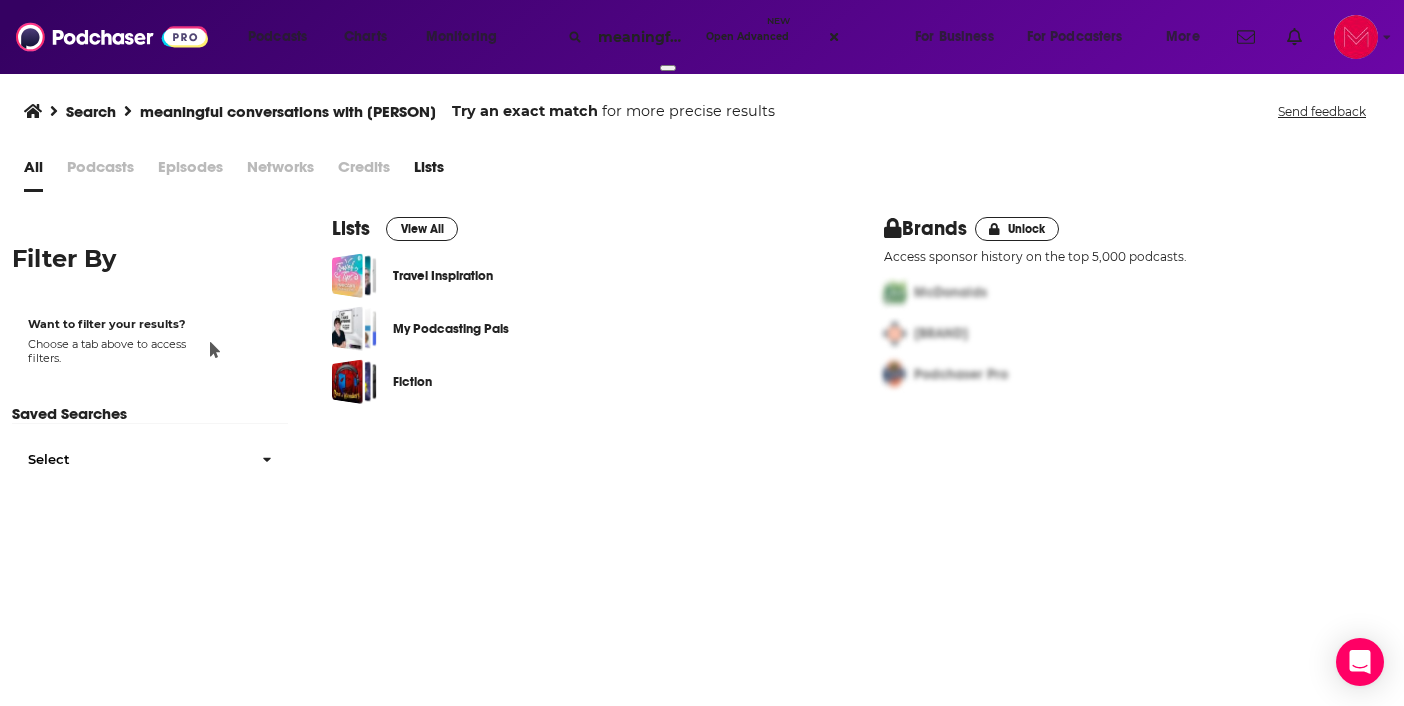 click on "meaningful conversations with [PERSON]" at bounding box center [644, 37] 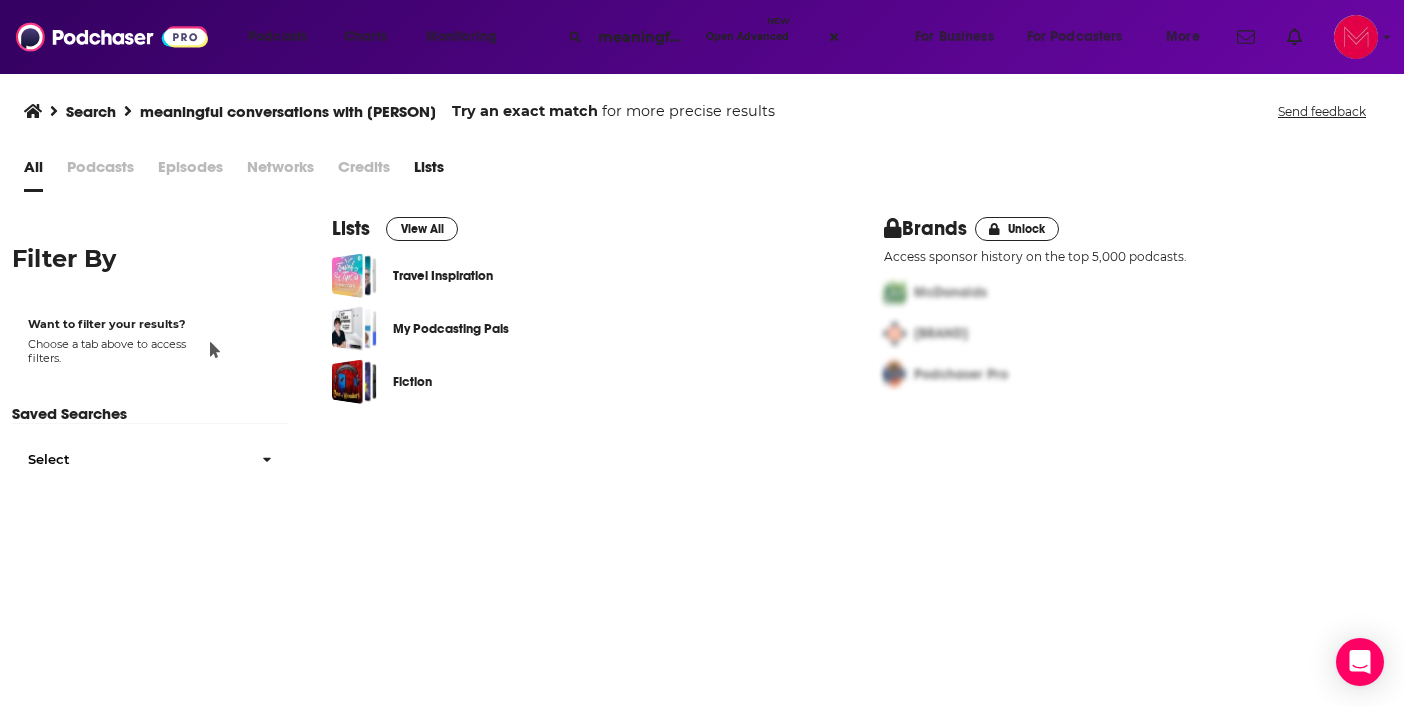 click on "meaningful conversations with [PERSON]" at bounding box center (644, 37) 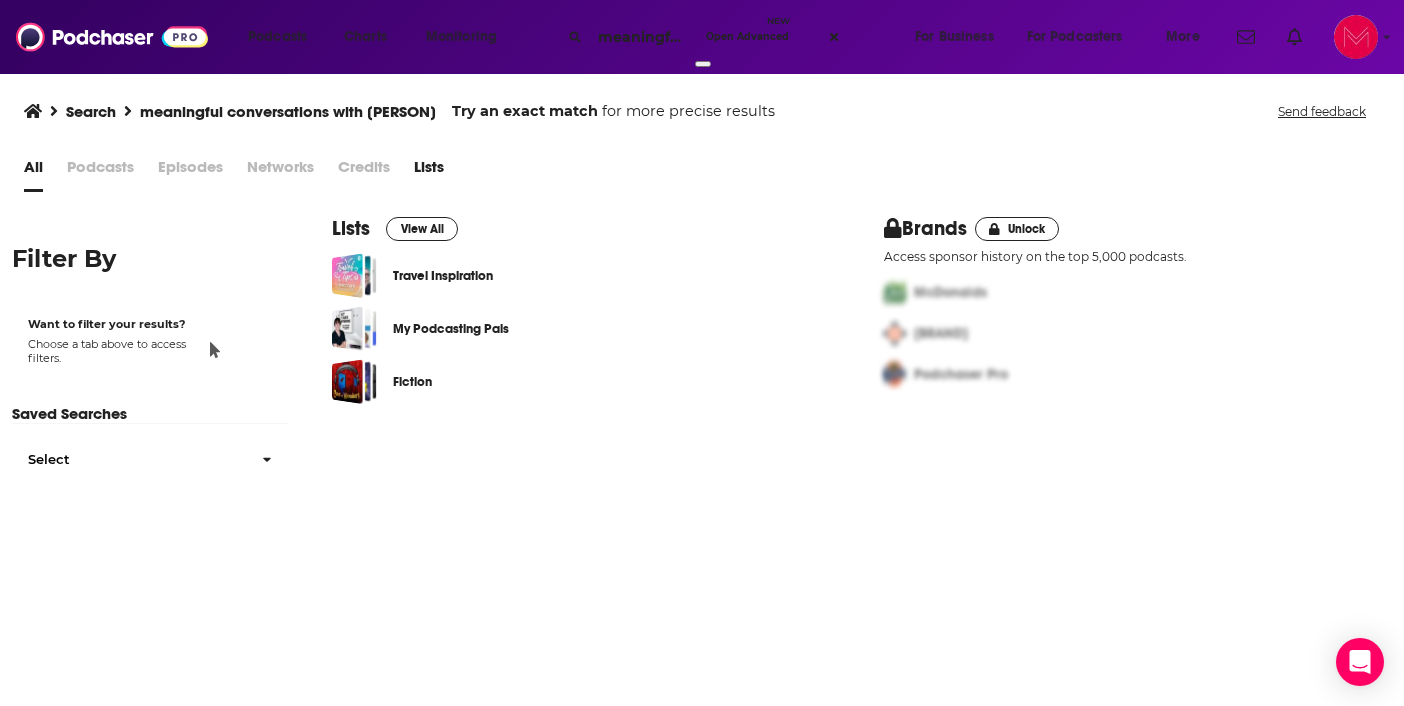 click on "meaningful conversations with [PERSON]" at bounding box center [644, 37] 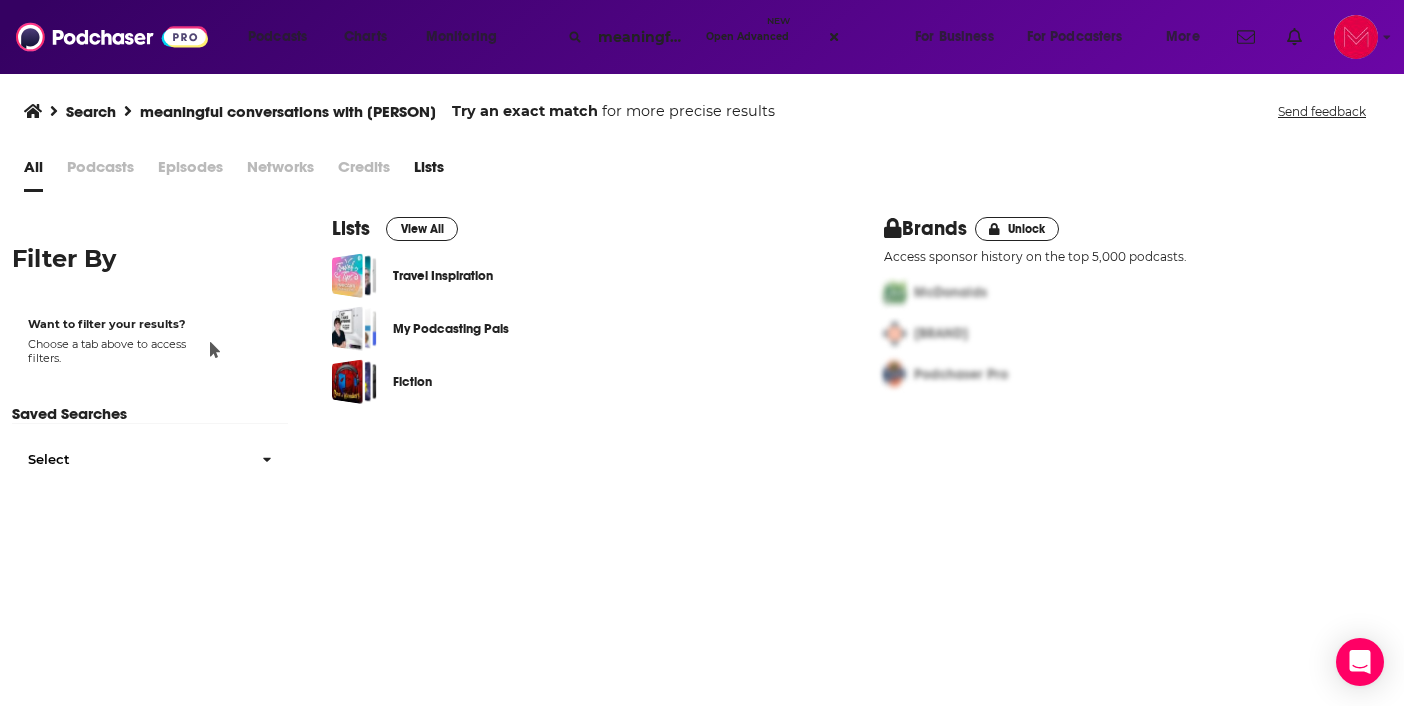 click at bounding box center (835, 37) 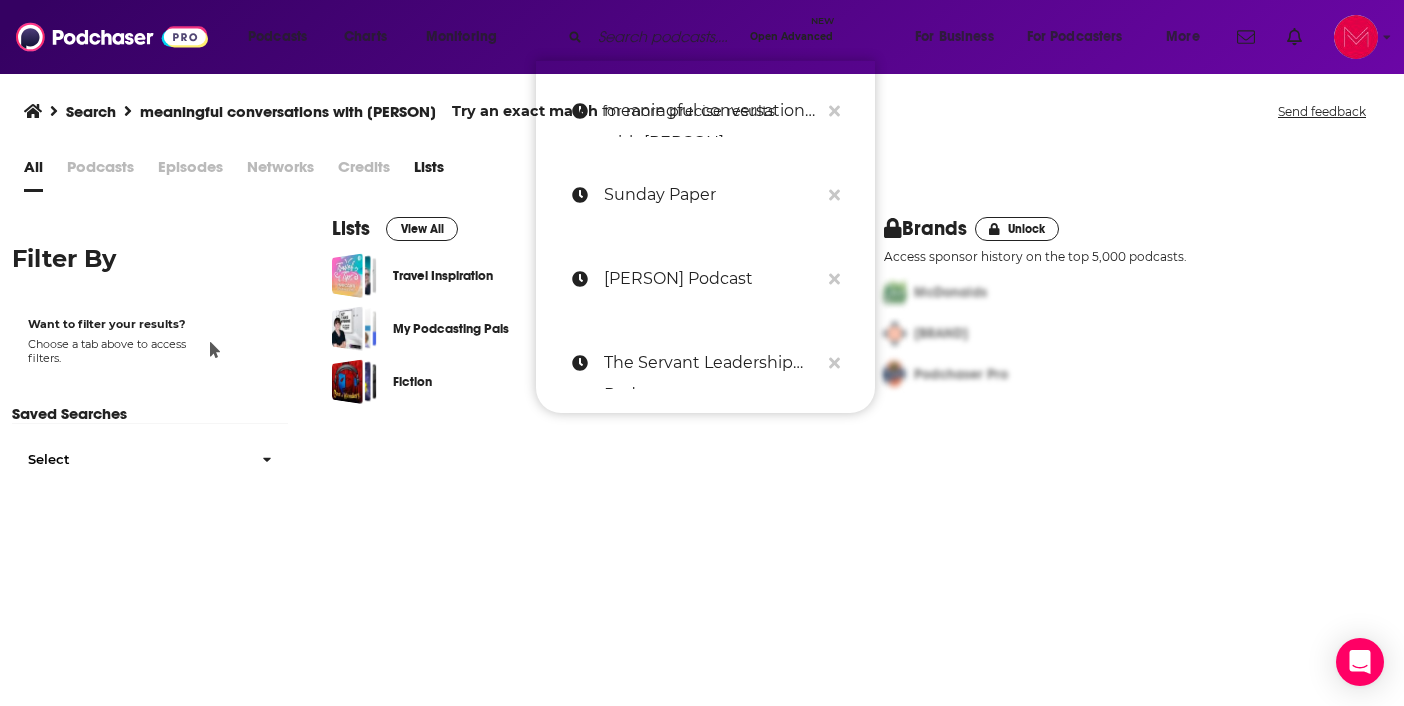 scroll, scrollTop: 0, scrollLeft: 0, axis: both 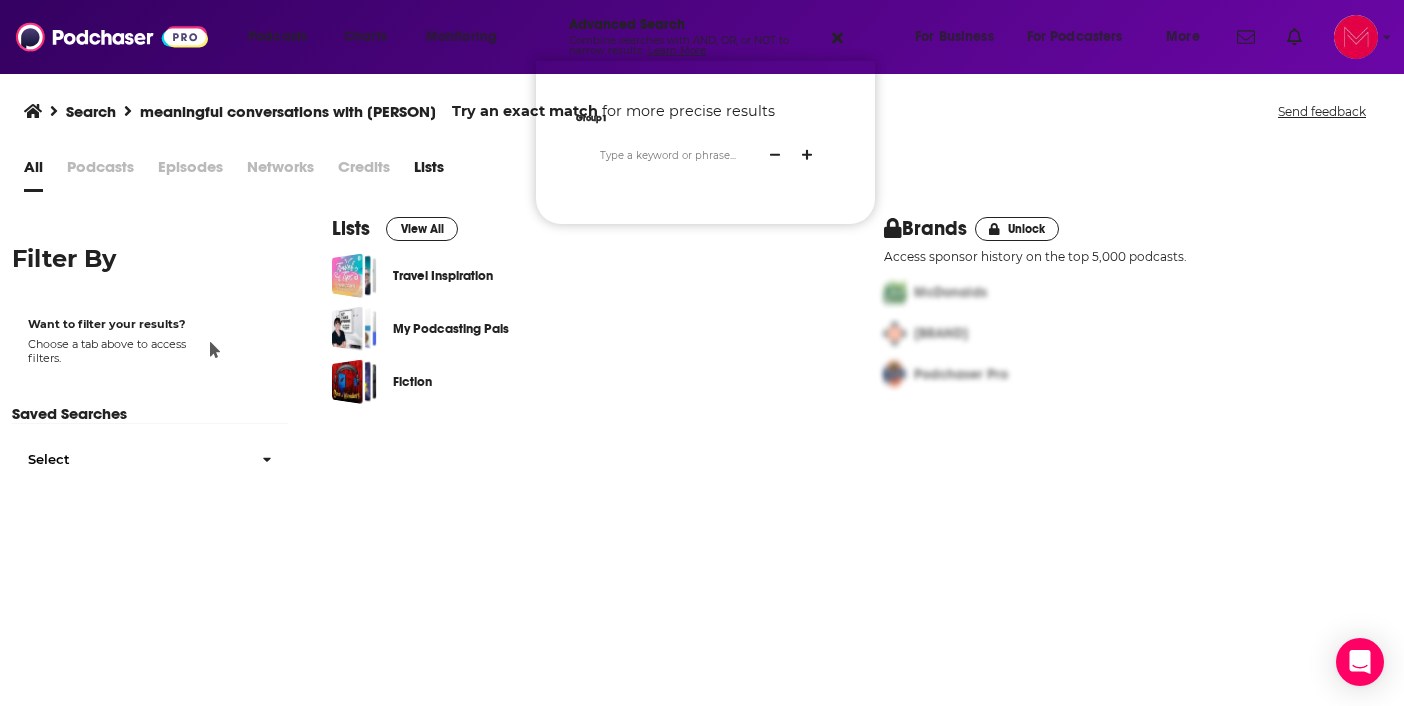 click at bounding box center (673, 155) 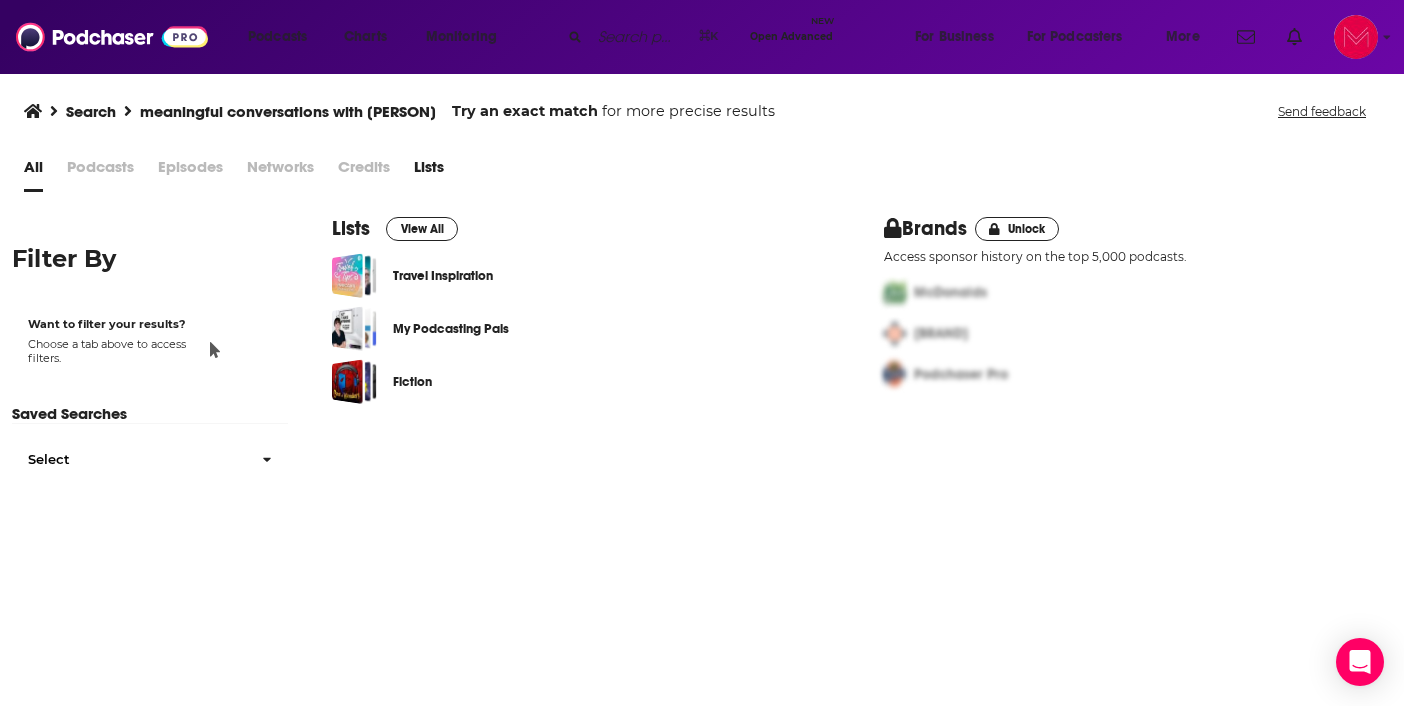 click on "⌘  K" at bounding box center [708, 37] 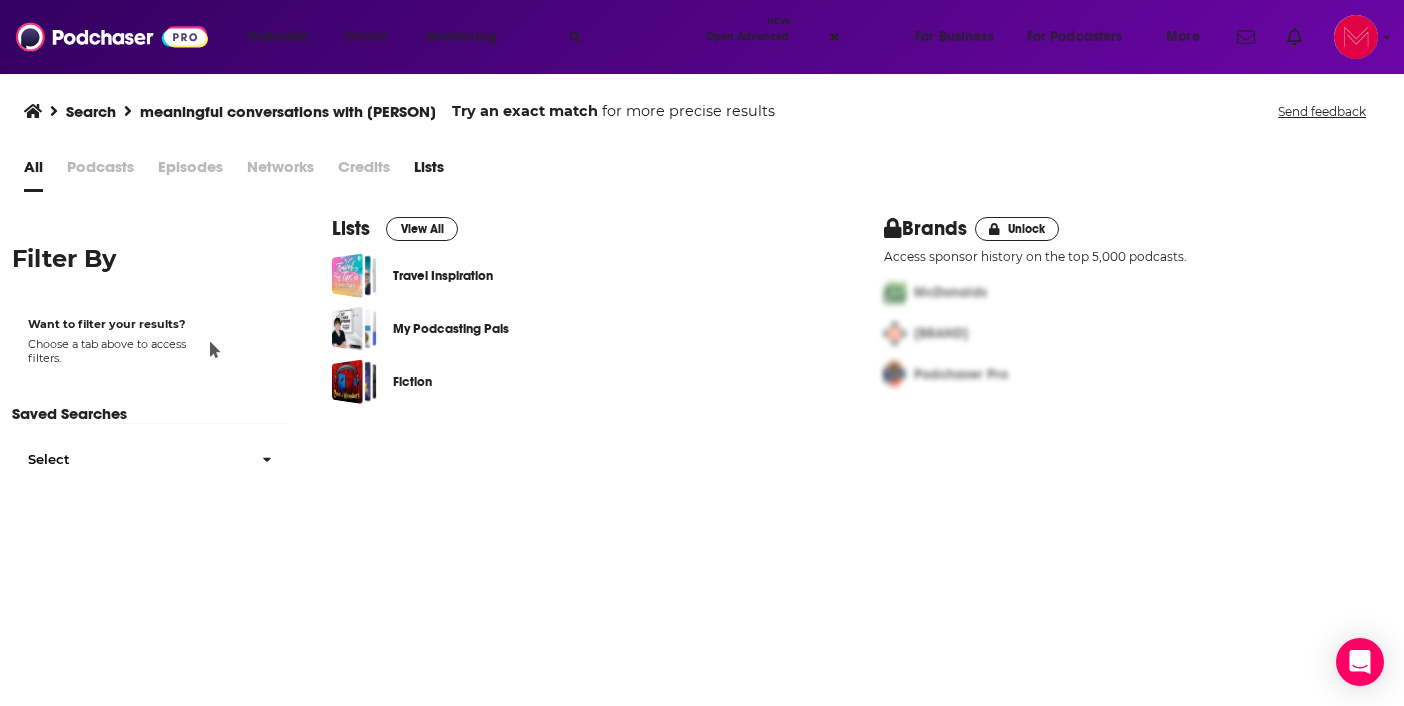 scroll, scrollTop: 0, scrollLeft: 105, axis: horizontal 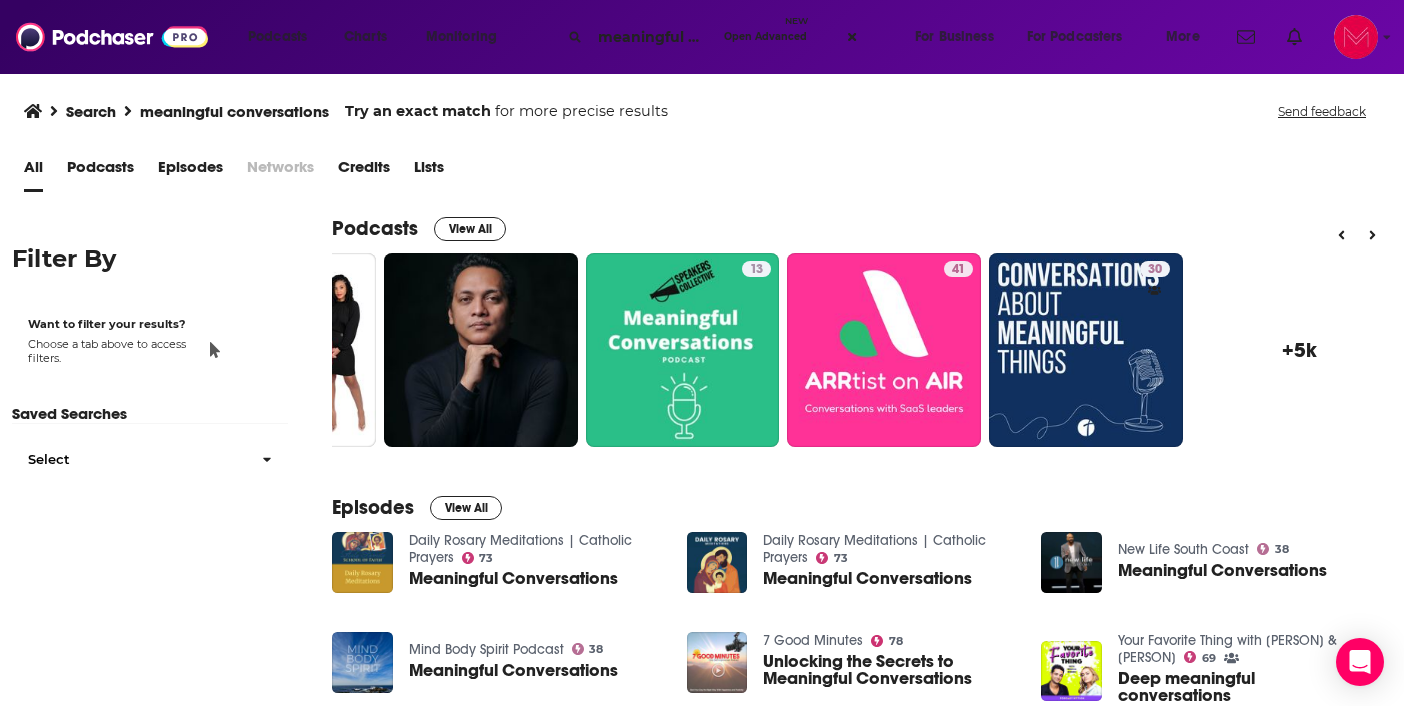 click on "meaningful conversations" at bounding box center (653, 37) 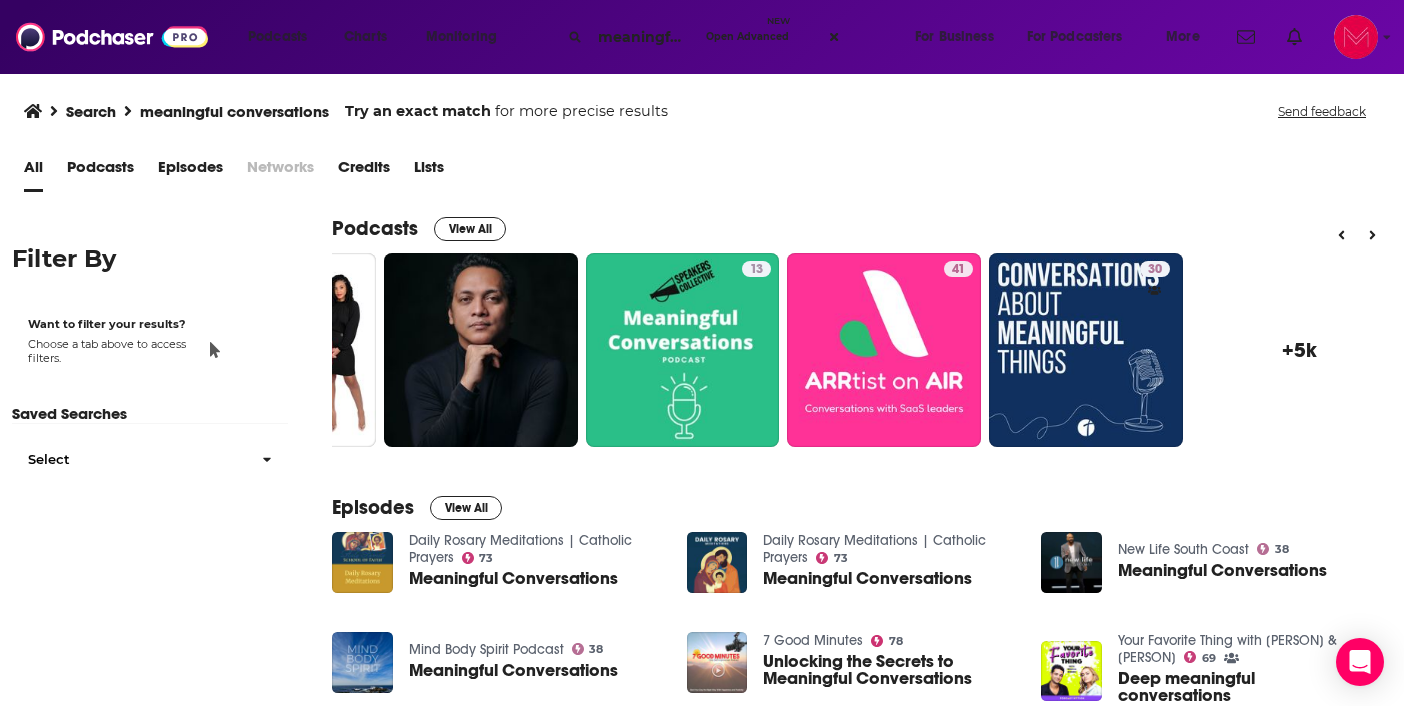 click on "meaningful conversations" at bounding box center (644, 37) 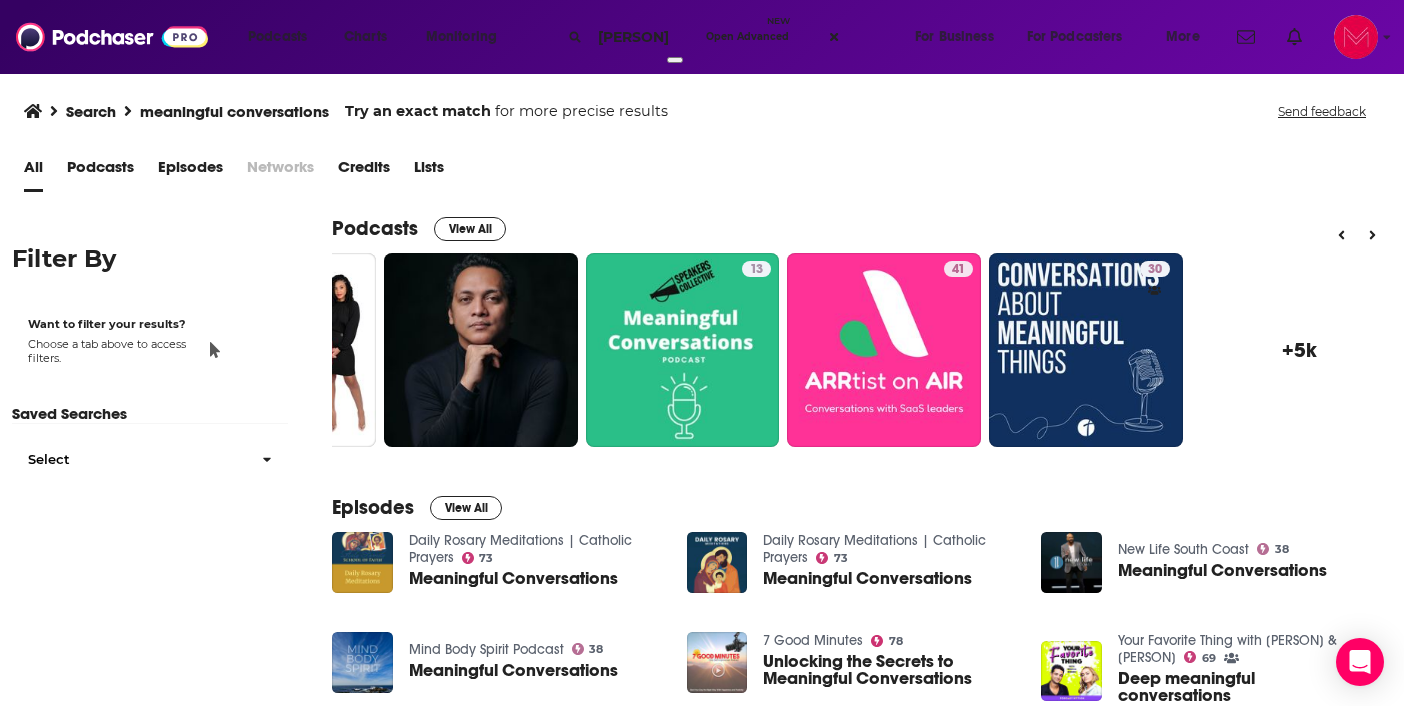 scroll, scrollTop: 0, scrollLeft: 10, axis: horizontal 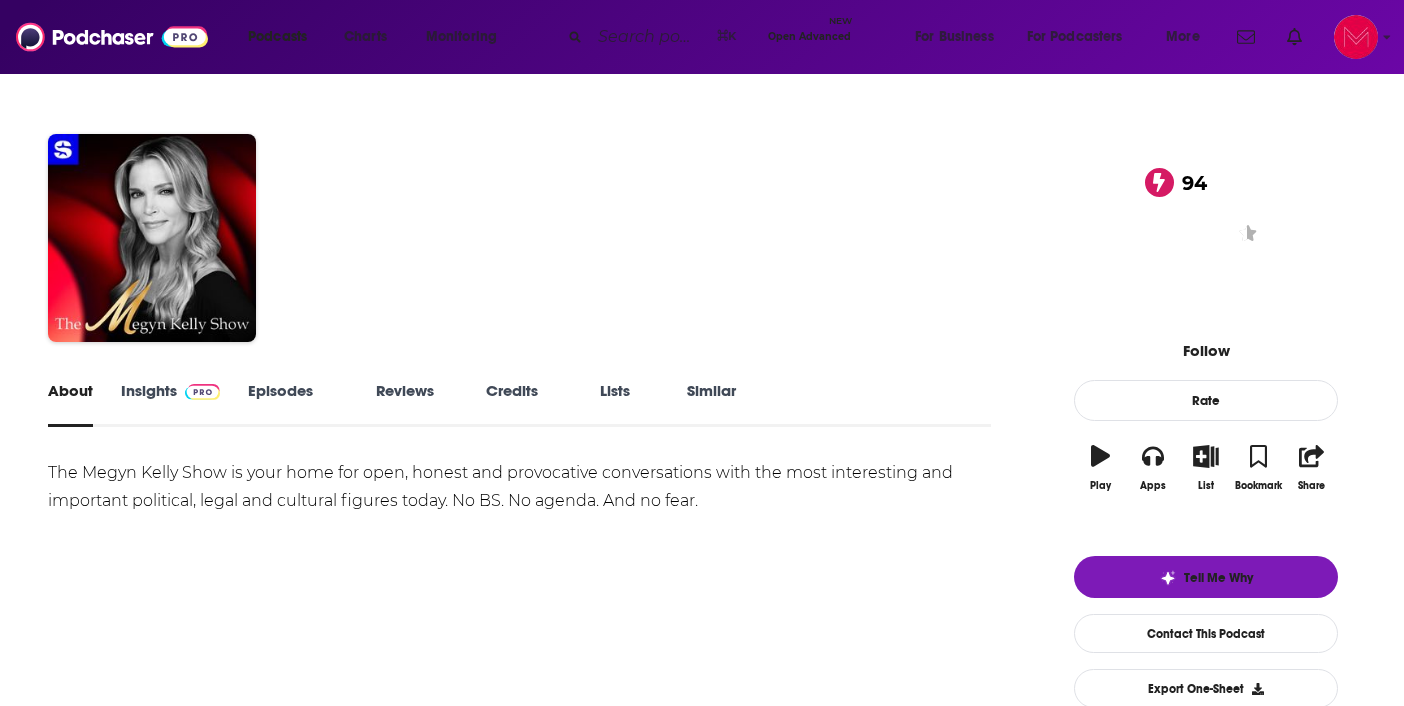 click on "Insights" at bounding box center (170, 404) 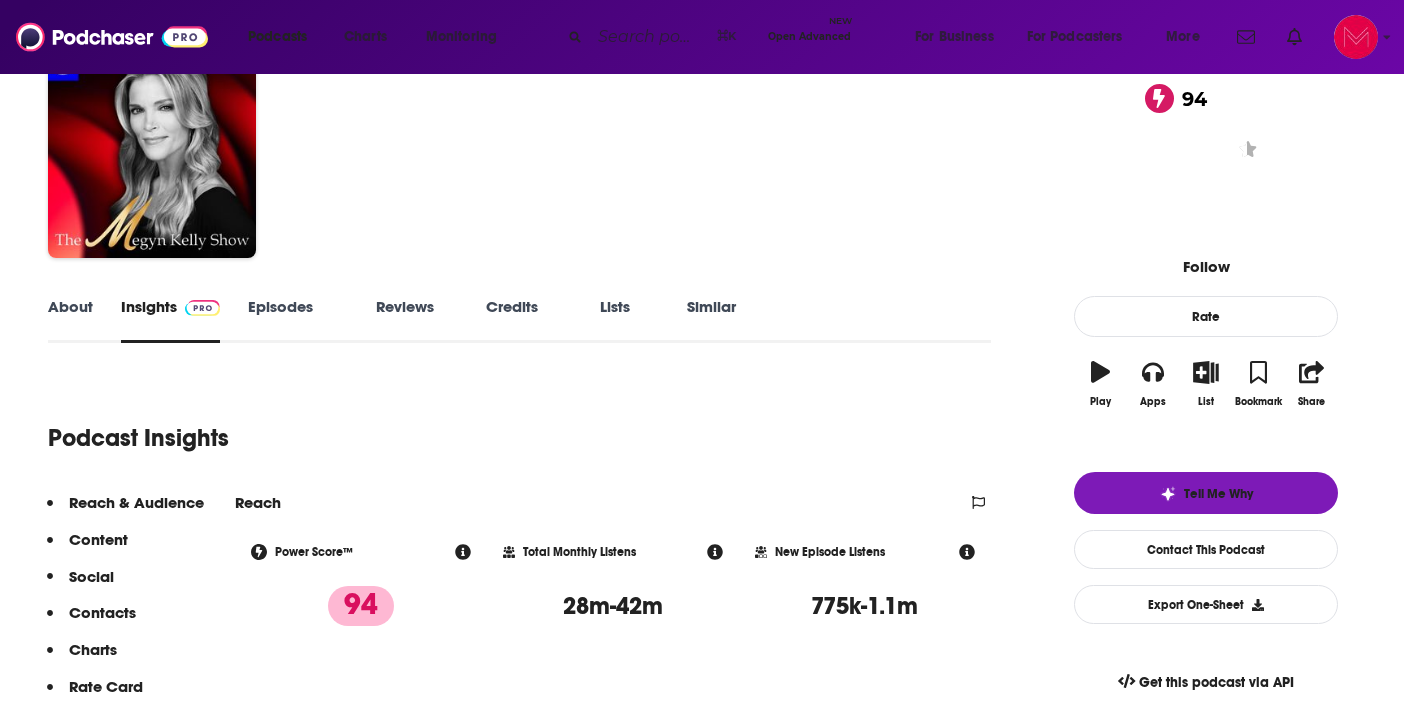 scroll, scrollTop: 158, scrollLeft: 0, axis: vertical 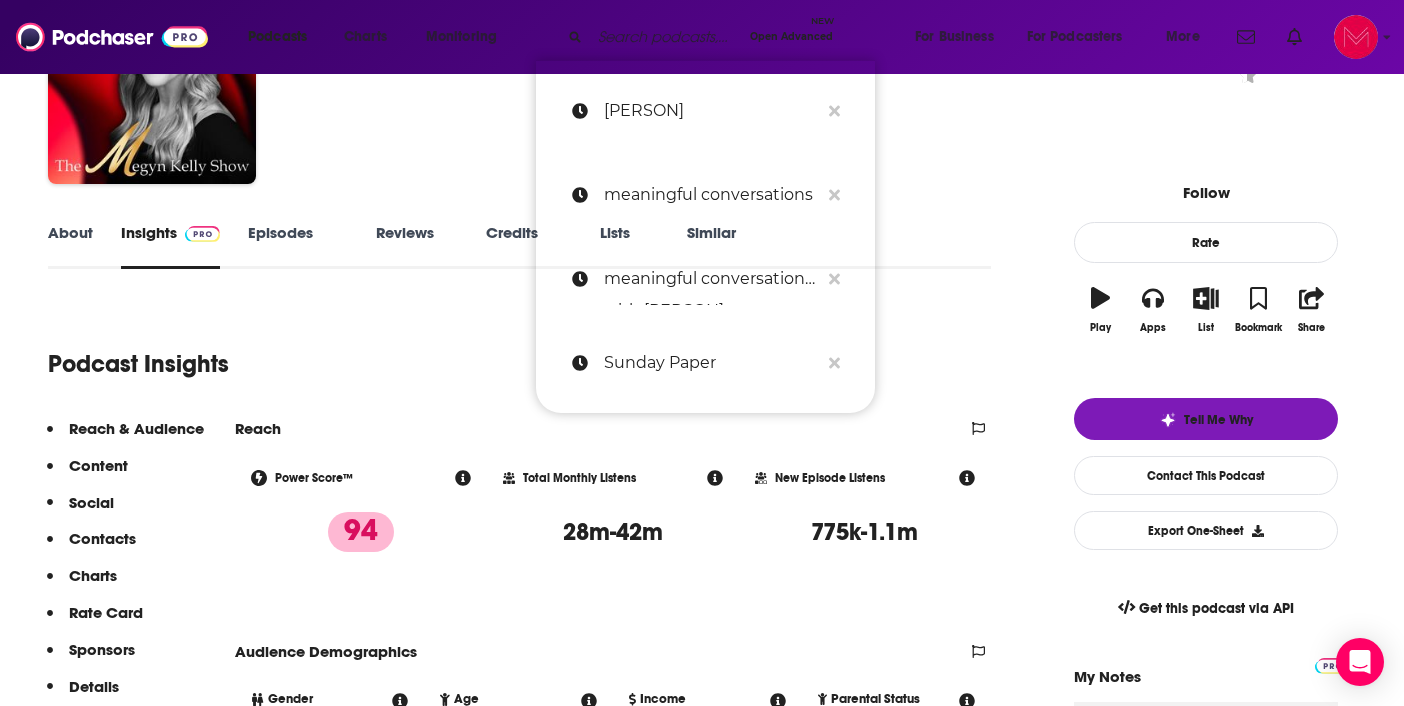 click at bounding box center (666, 37) 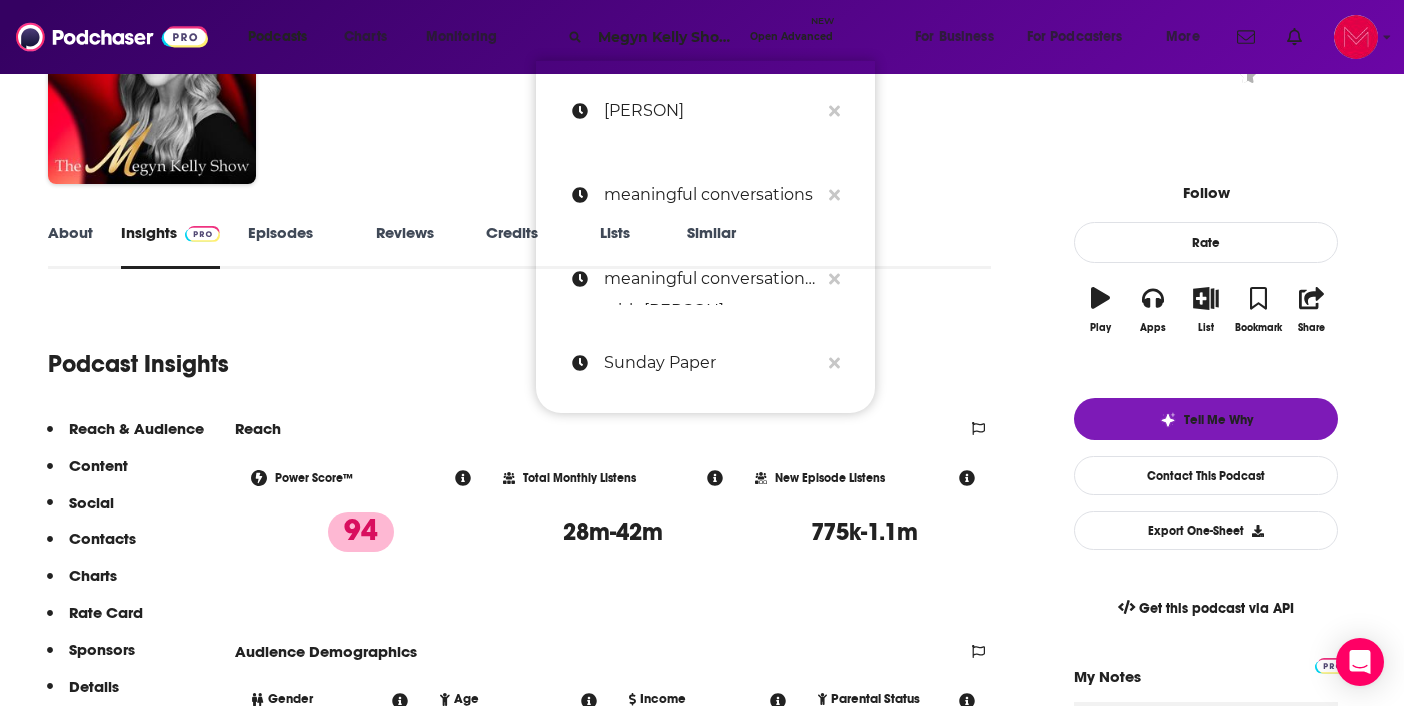 scroll, scrollTop: 0, scrollLeft: 48, axis: horizontal 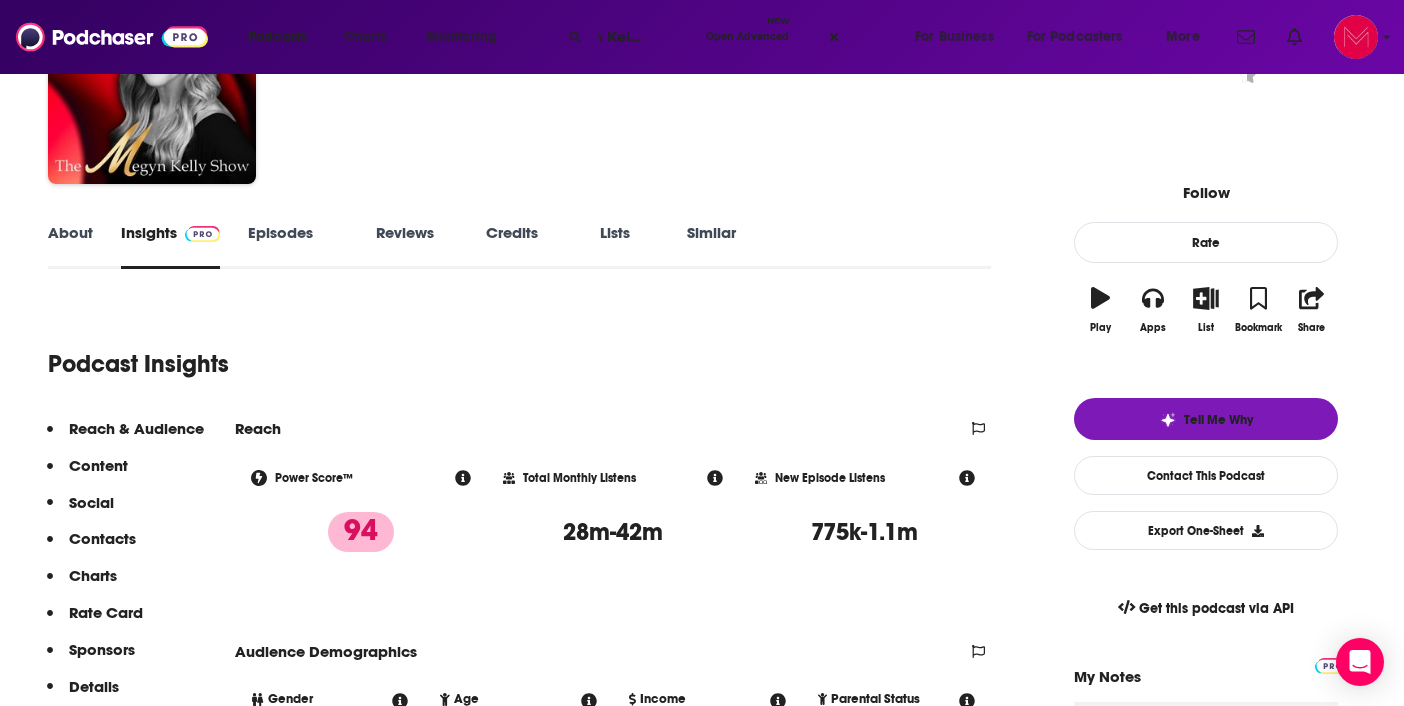 click on "Megyn Kelly Show" at bounding box center [644, 37] 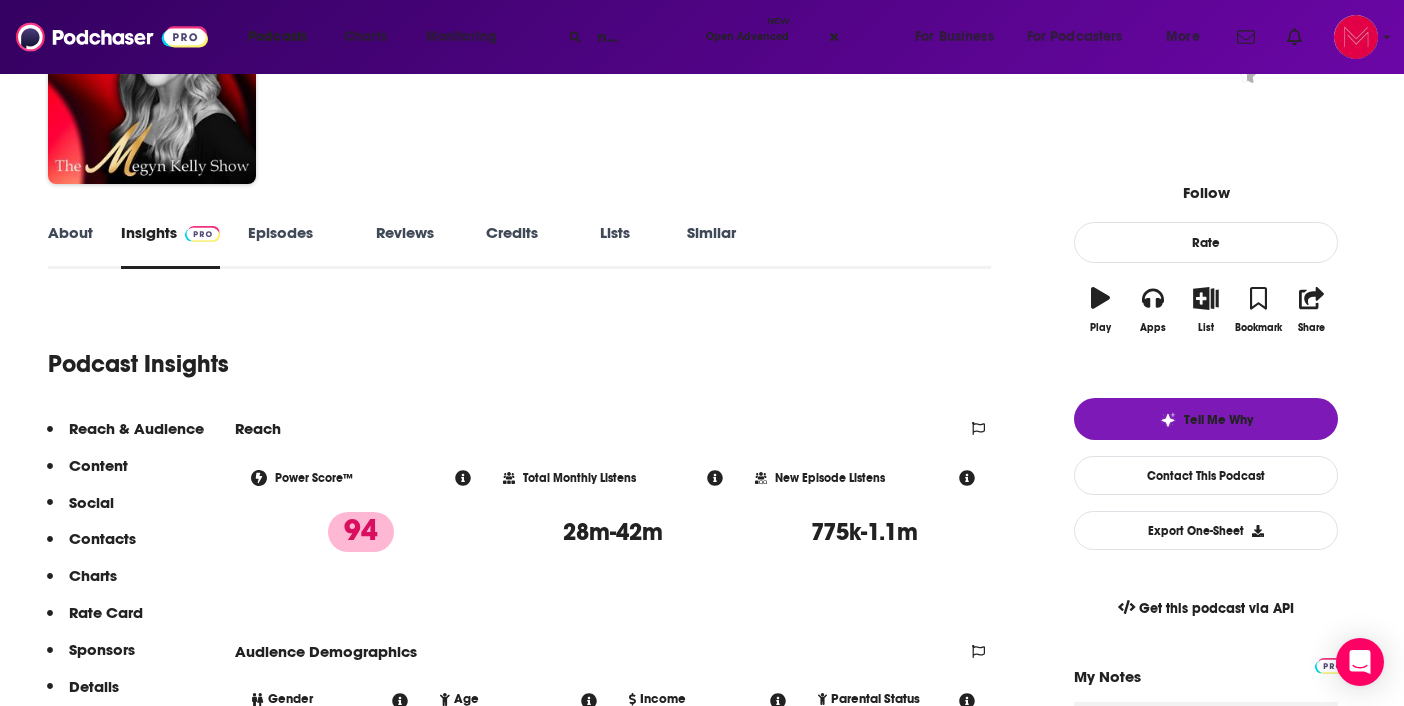 scroll, scrollTop: 0, scrollLeft: 75, axis: horizontal 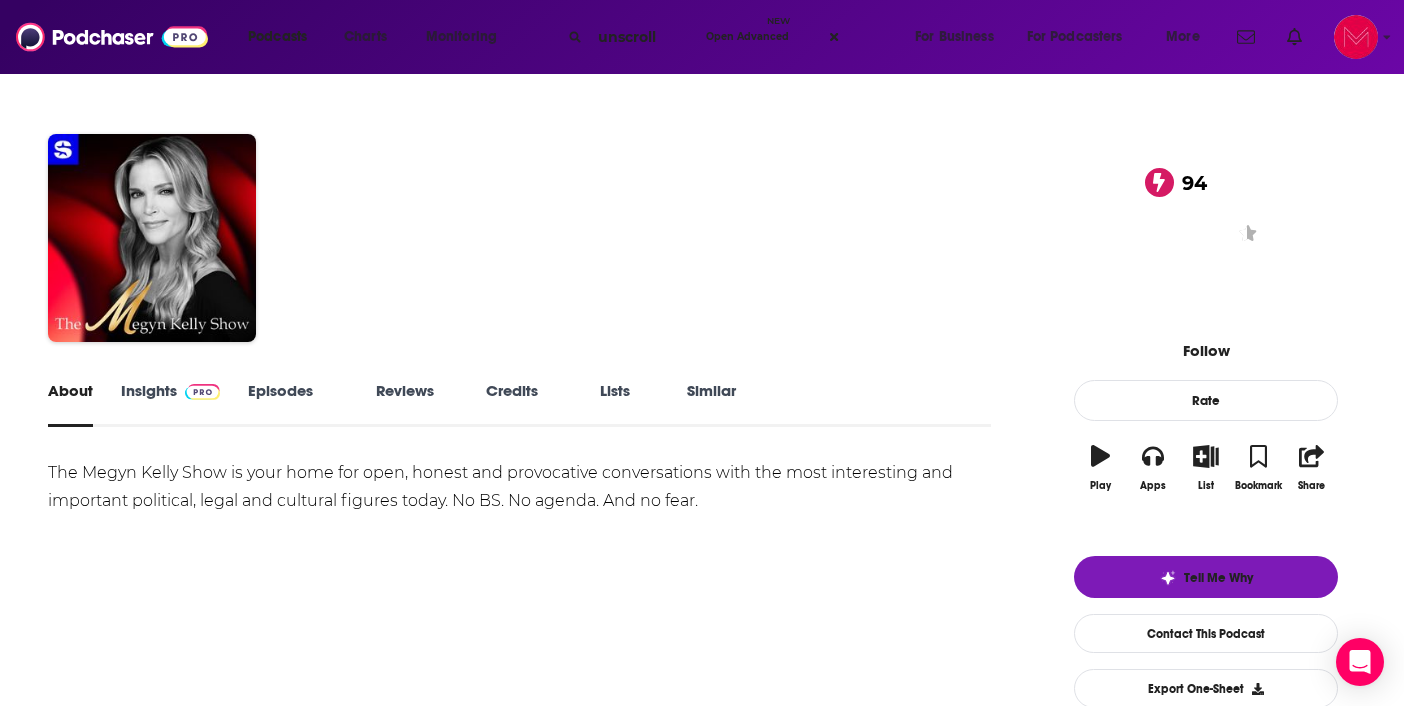 type on "unscrolle" 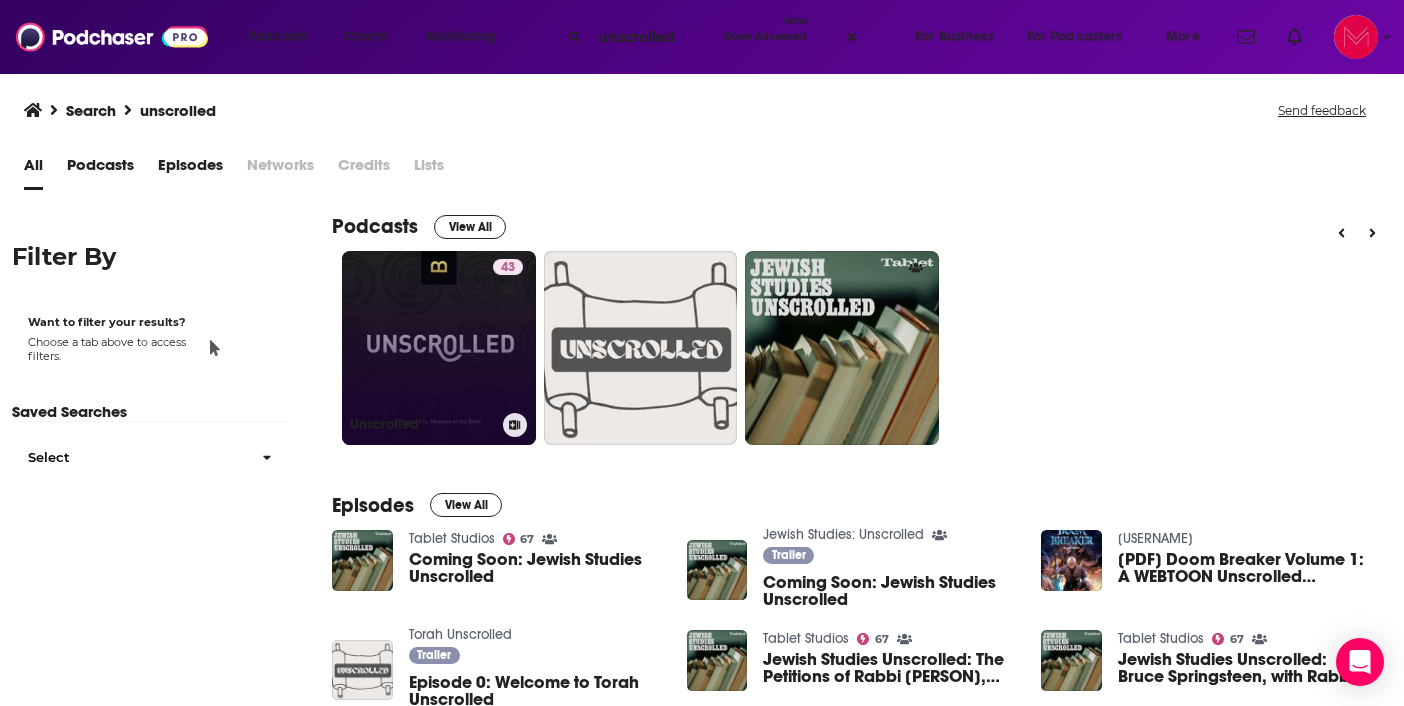 click on "43 Unscrolled" at bounding box center (439, 348) 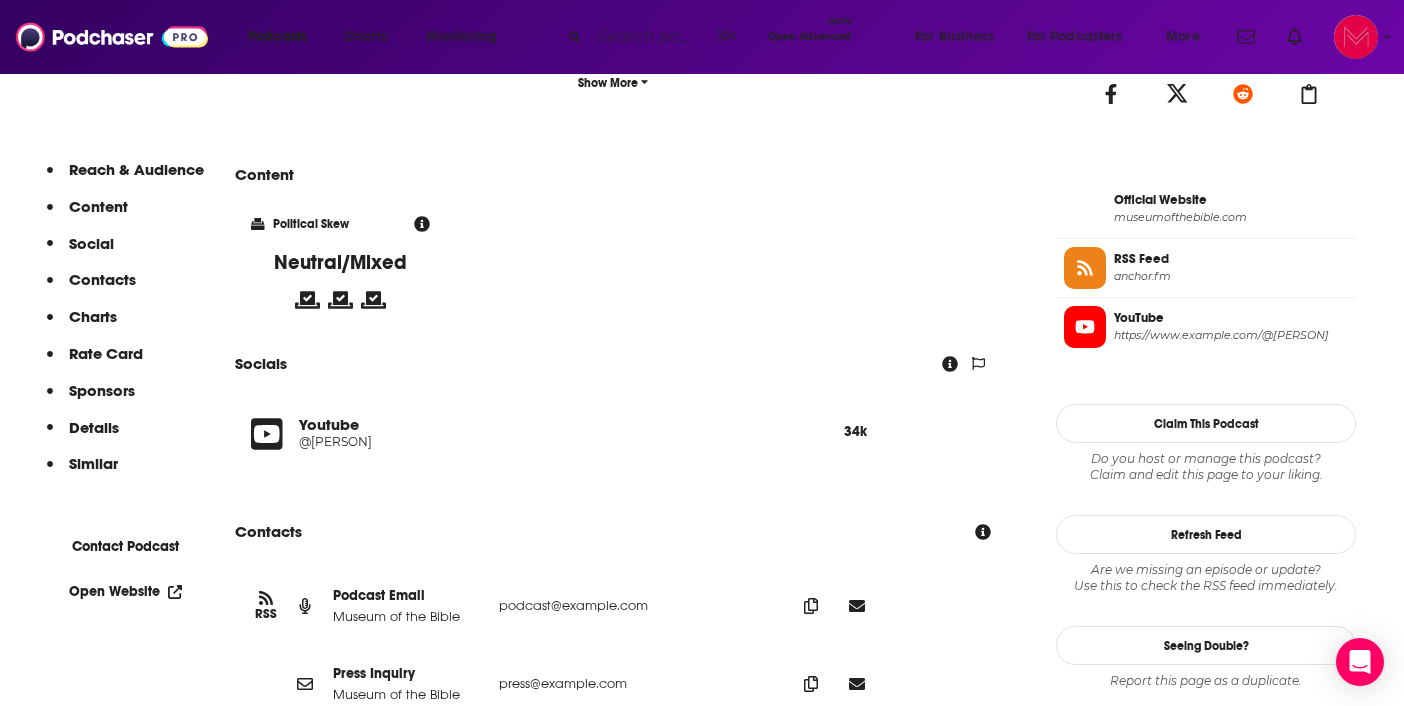 scroll, scrollTop: 1358, scrollLeft: 0, axis: vertical 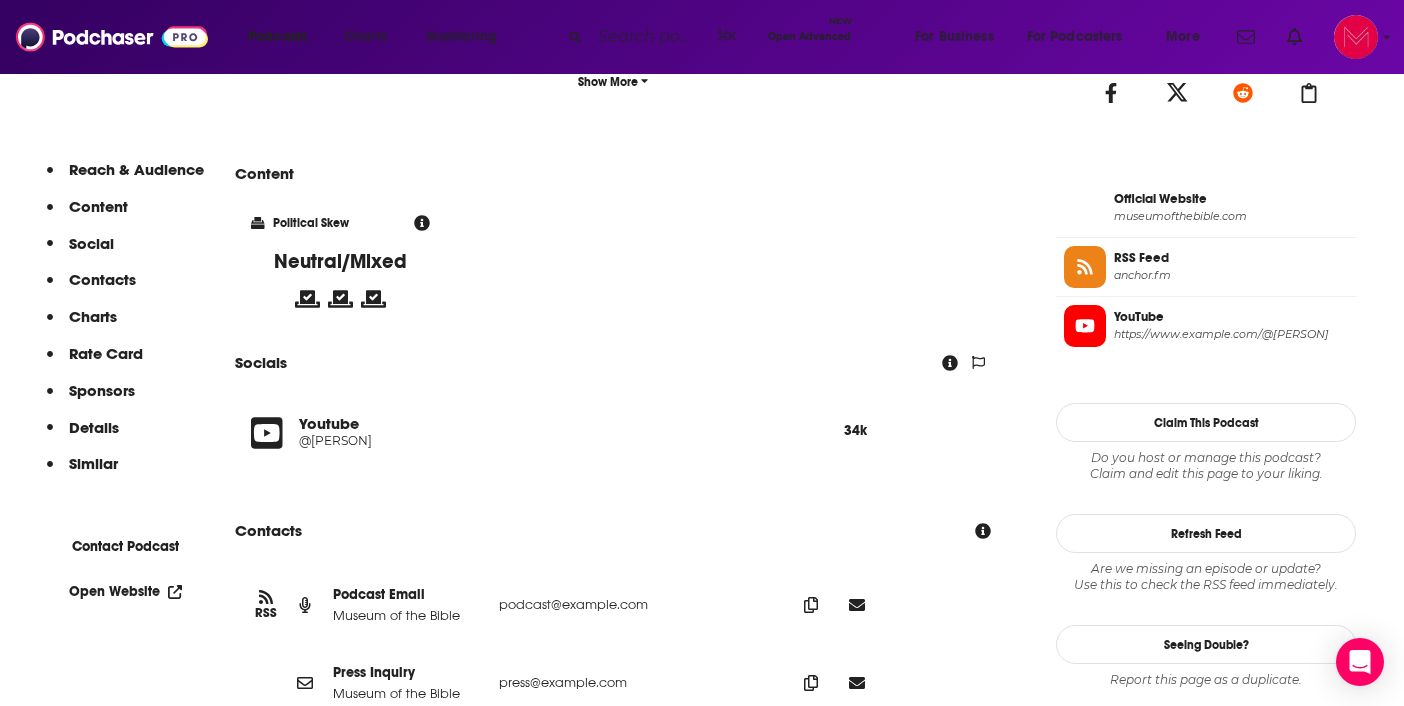 click on "https://www.youtube.com/@MuseumoftheBible" at bounding box center [1231, 334] 